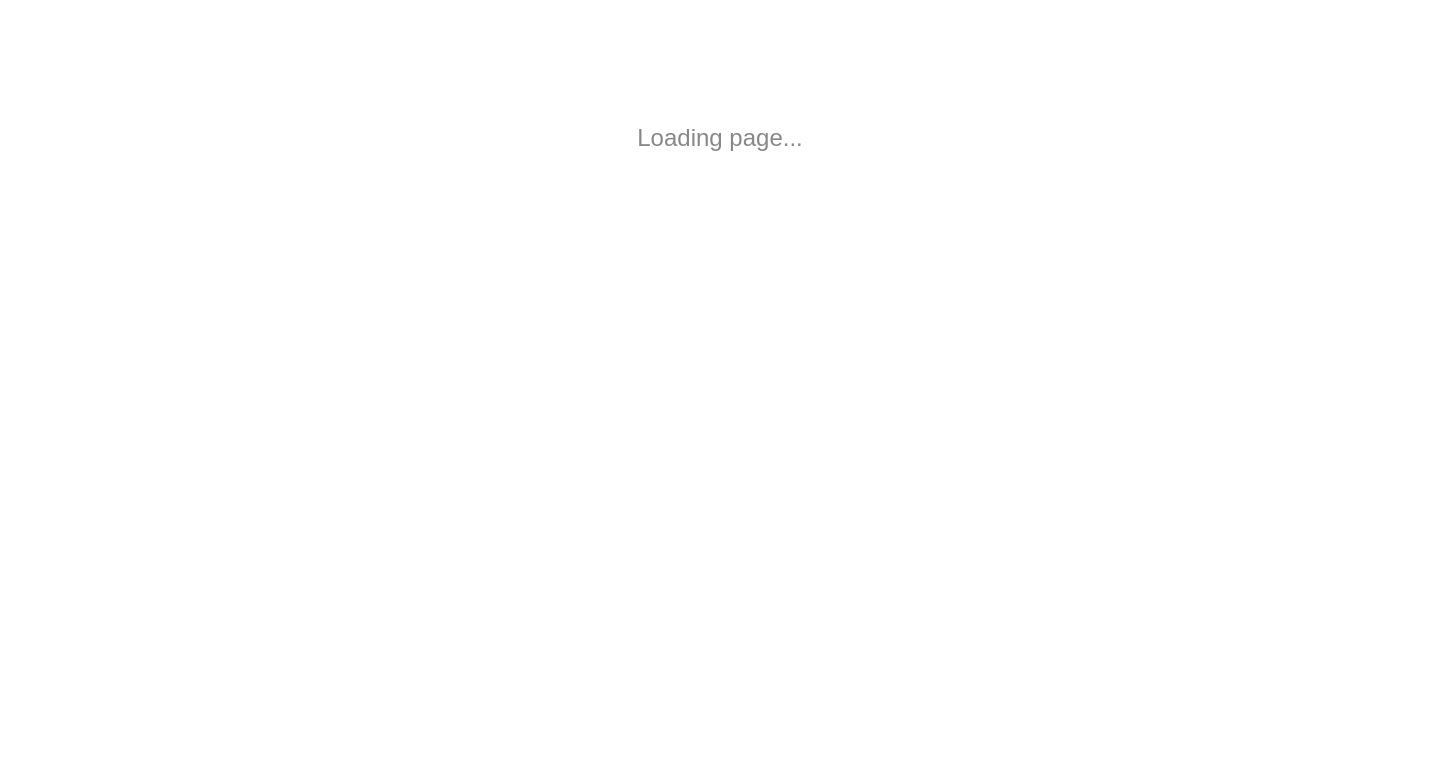 scroll, scrollTop: 0, scrollLeft: 0, axis: both 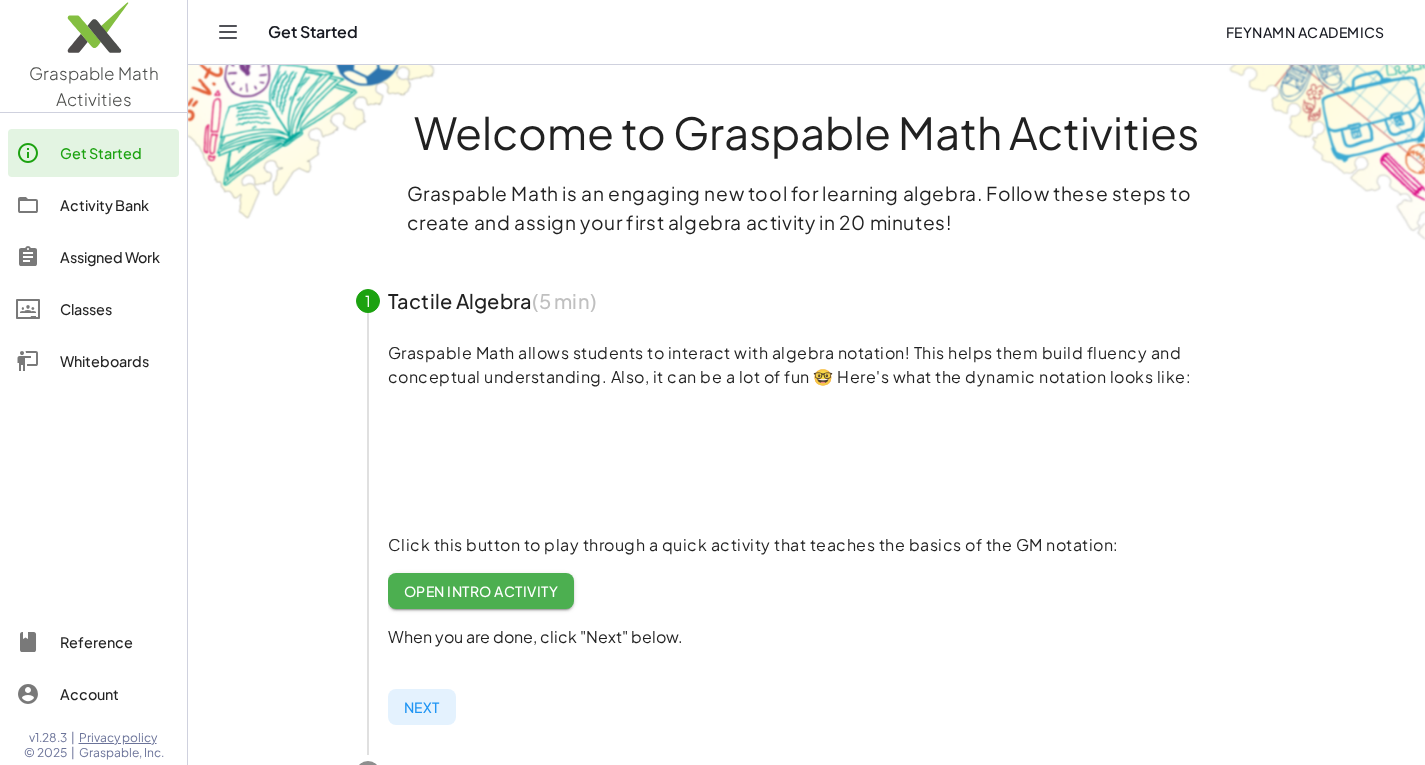 click on "Whiteboards" 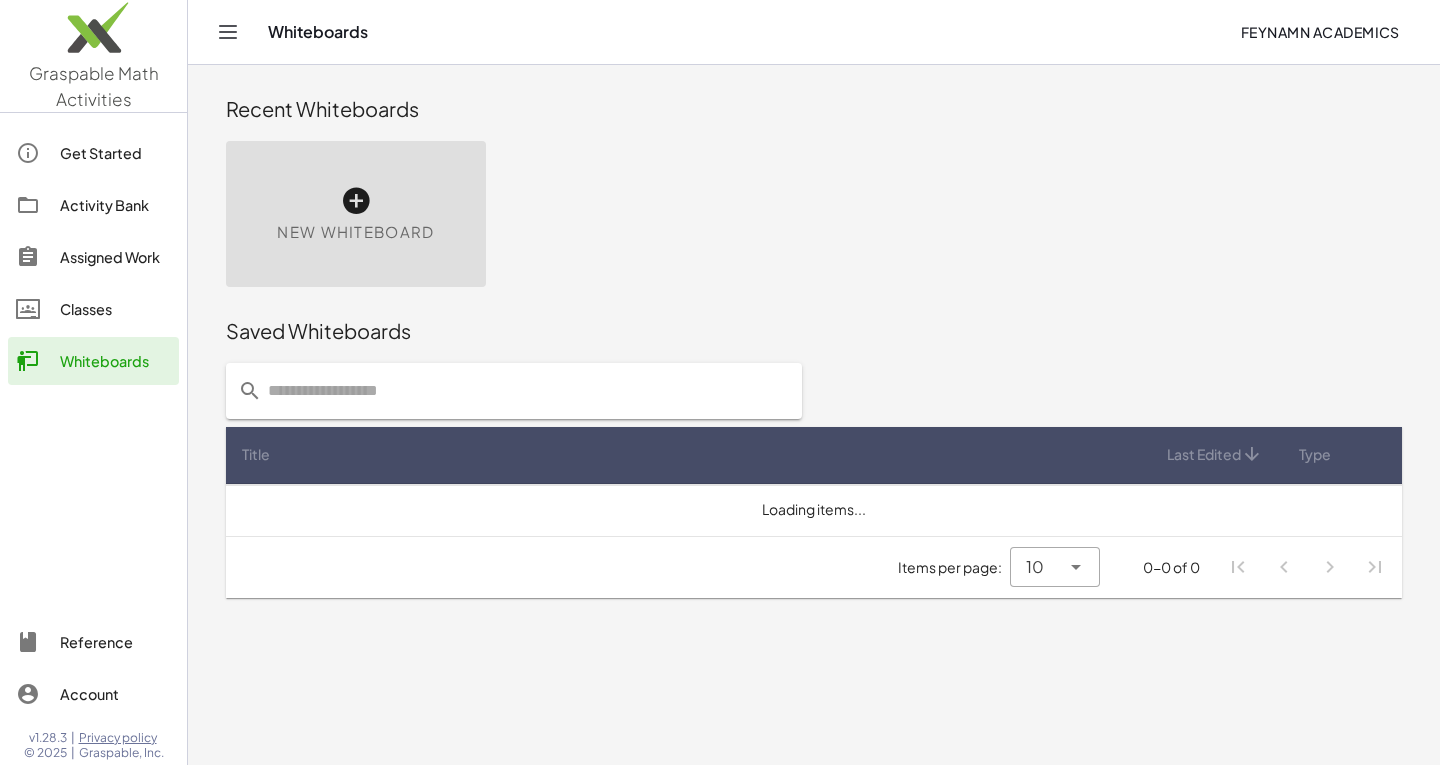 click on "New Whiteboard" at bounding box center (355, 232) 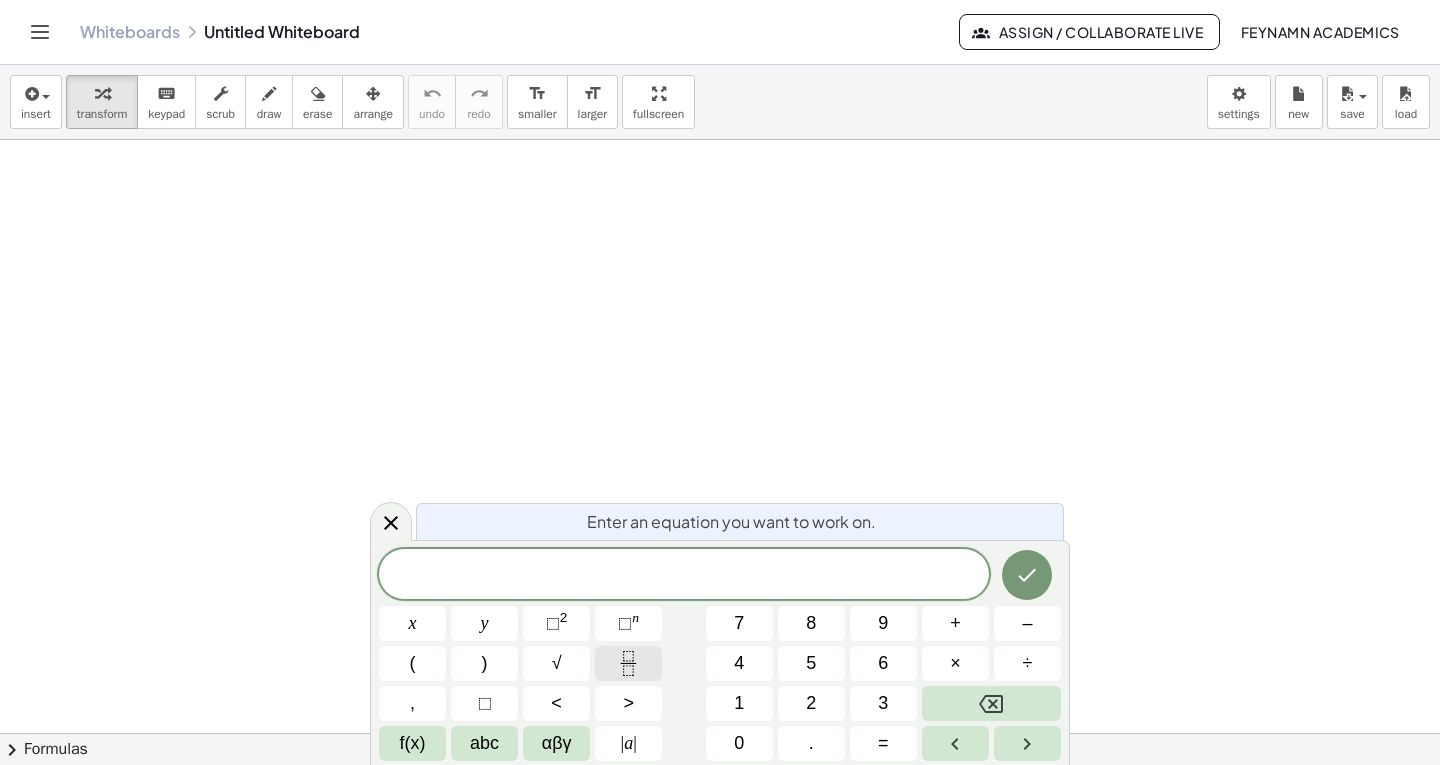 click 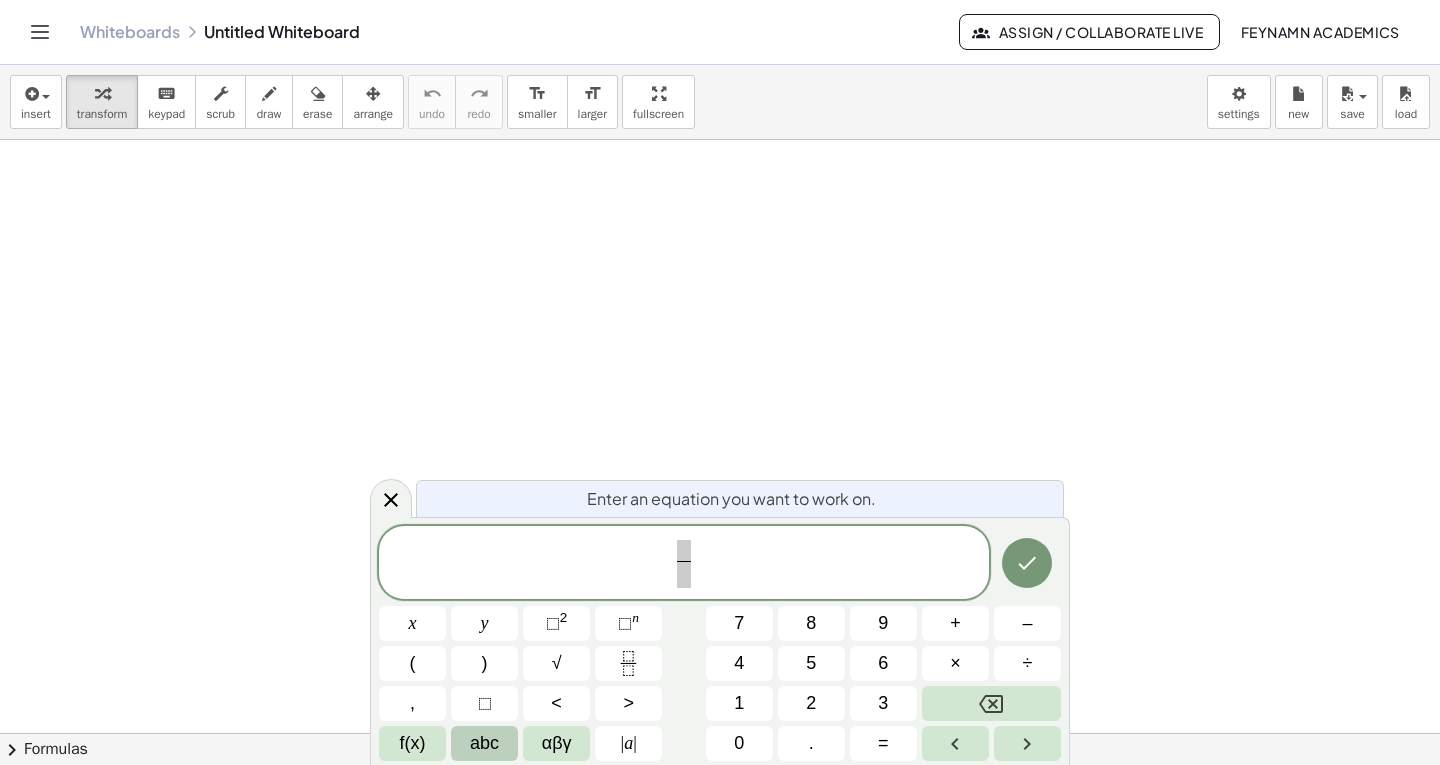 click on "abc" at bounding box center [484, 743] 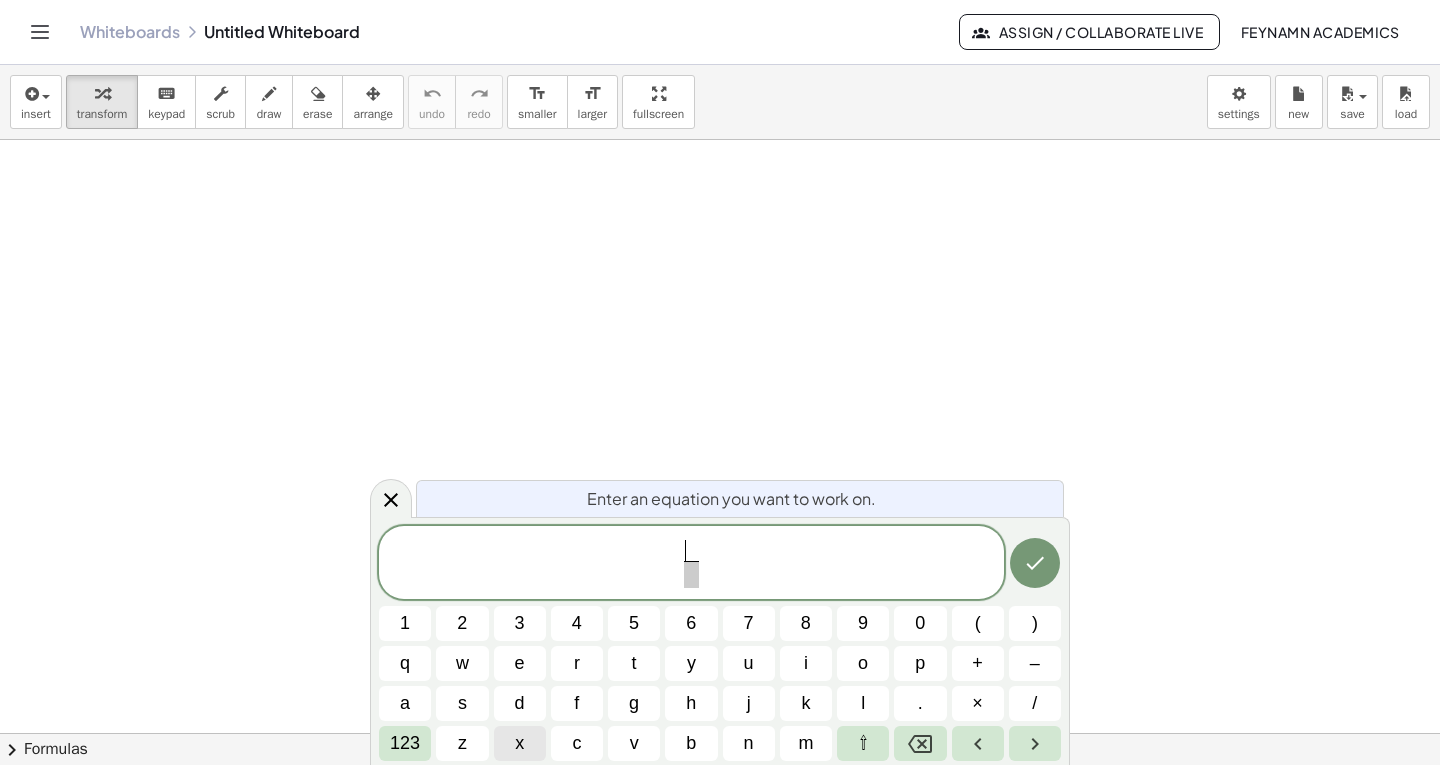 click on "x" at bounding box center (520, 743) 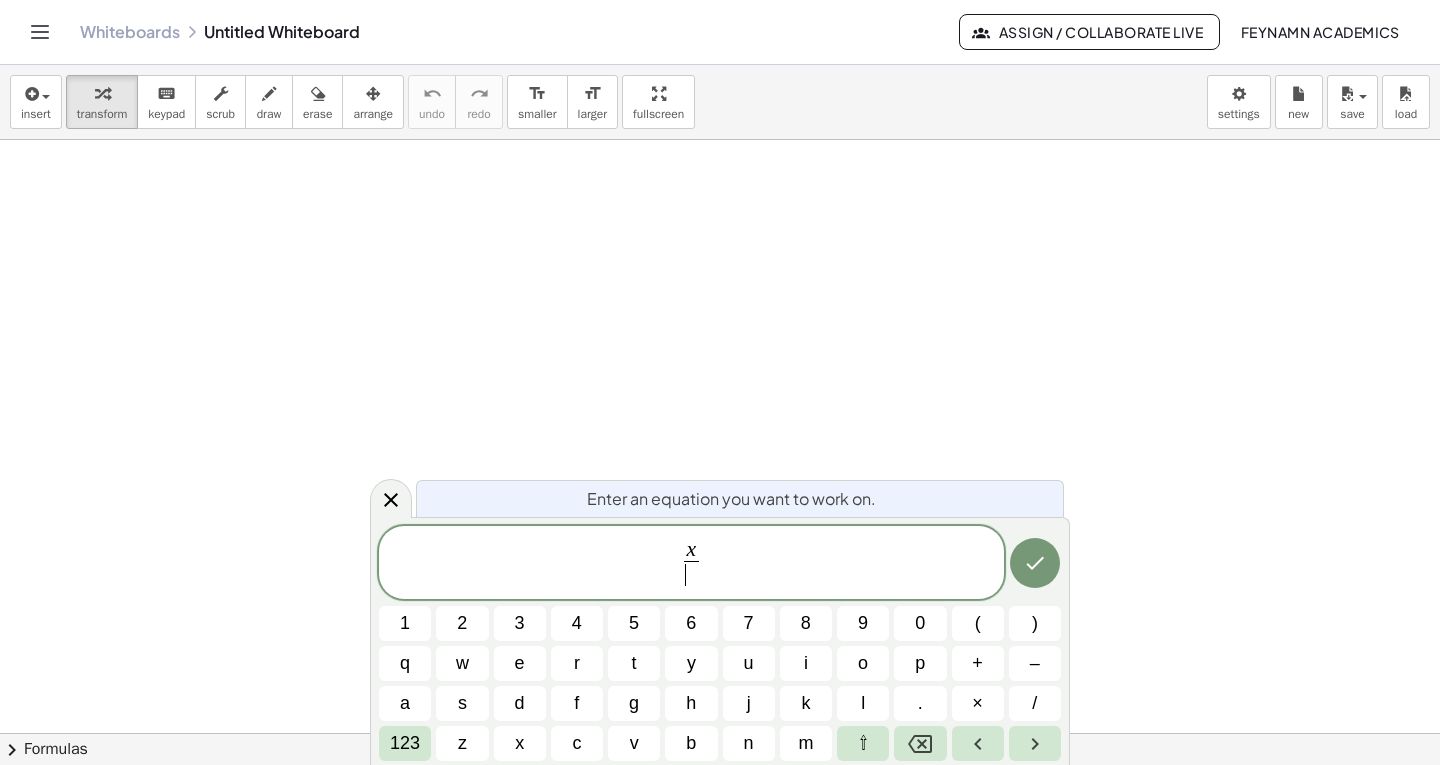 click on "​" at bounding box center [691, 574] 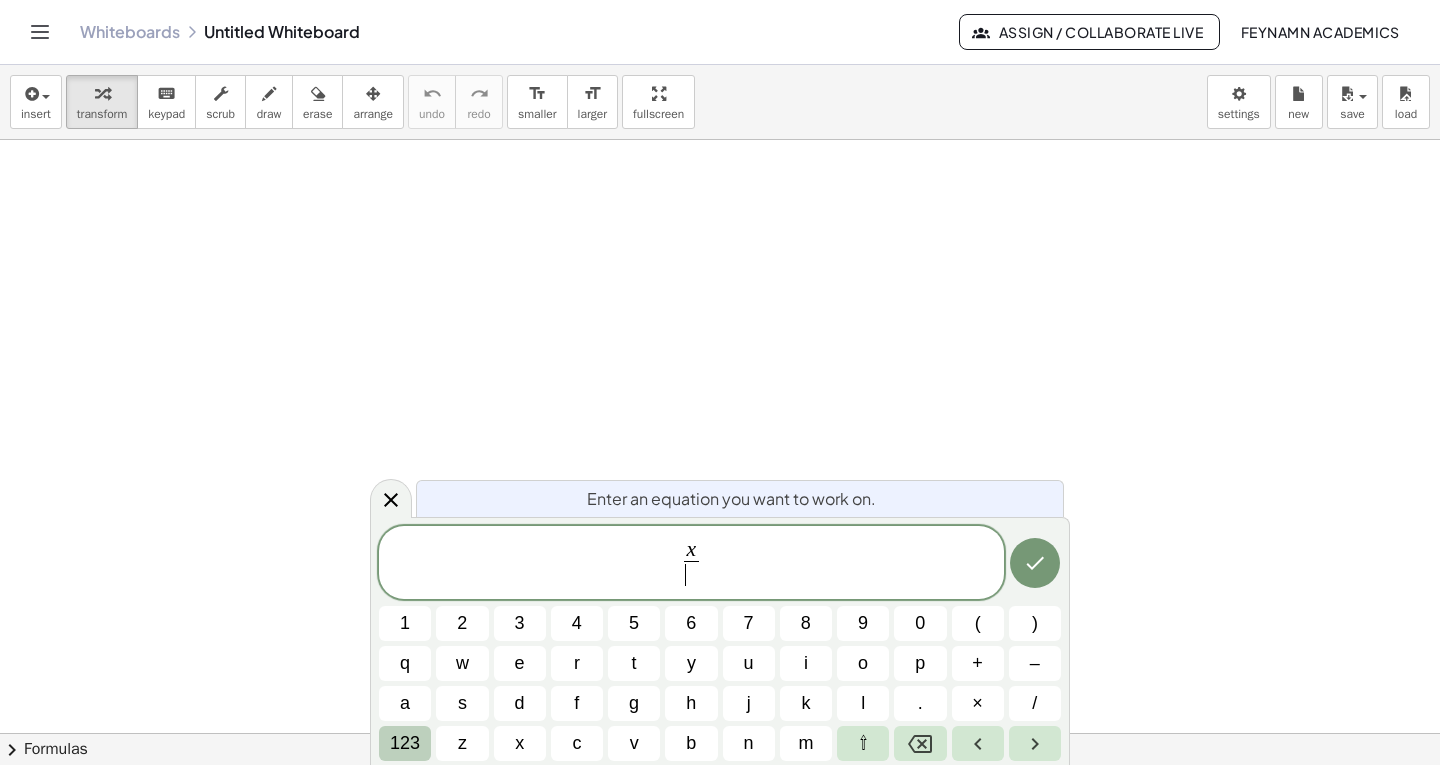 click on "123" at bounding box center (405, 743) 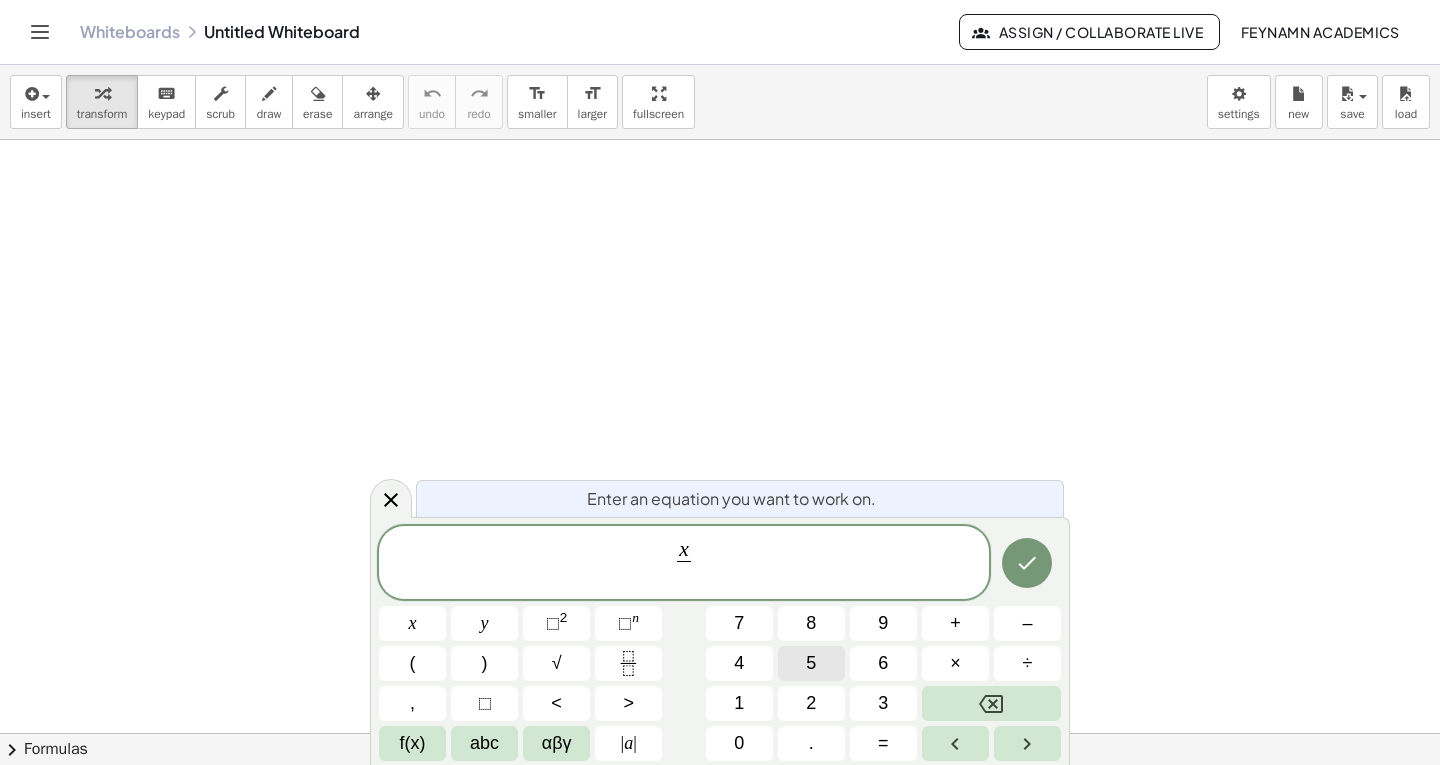 click on "5" at bounding box center [811, 663] 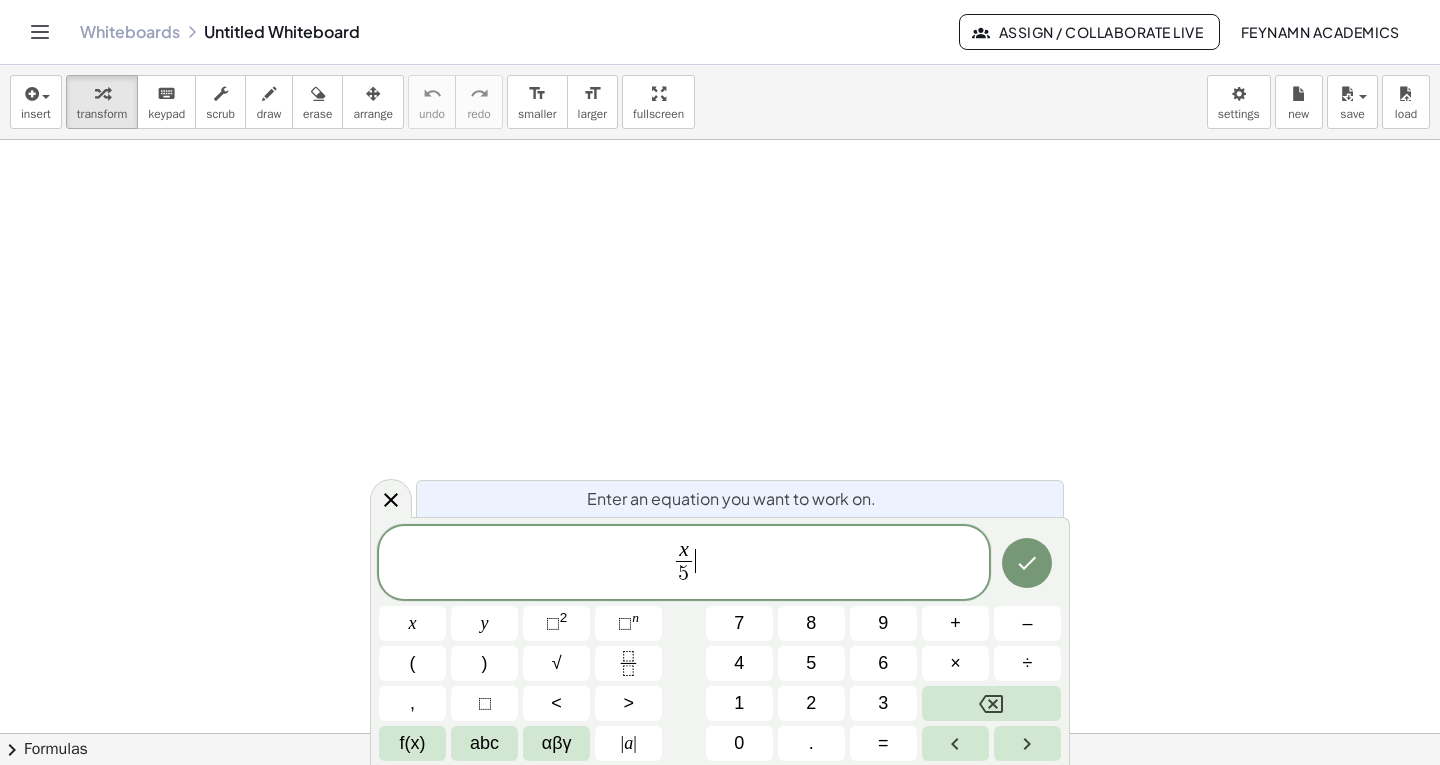 click on "x 5 ​ ​" at bounding box center (684, 564) 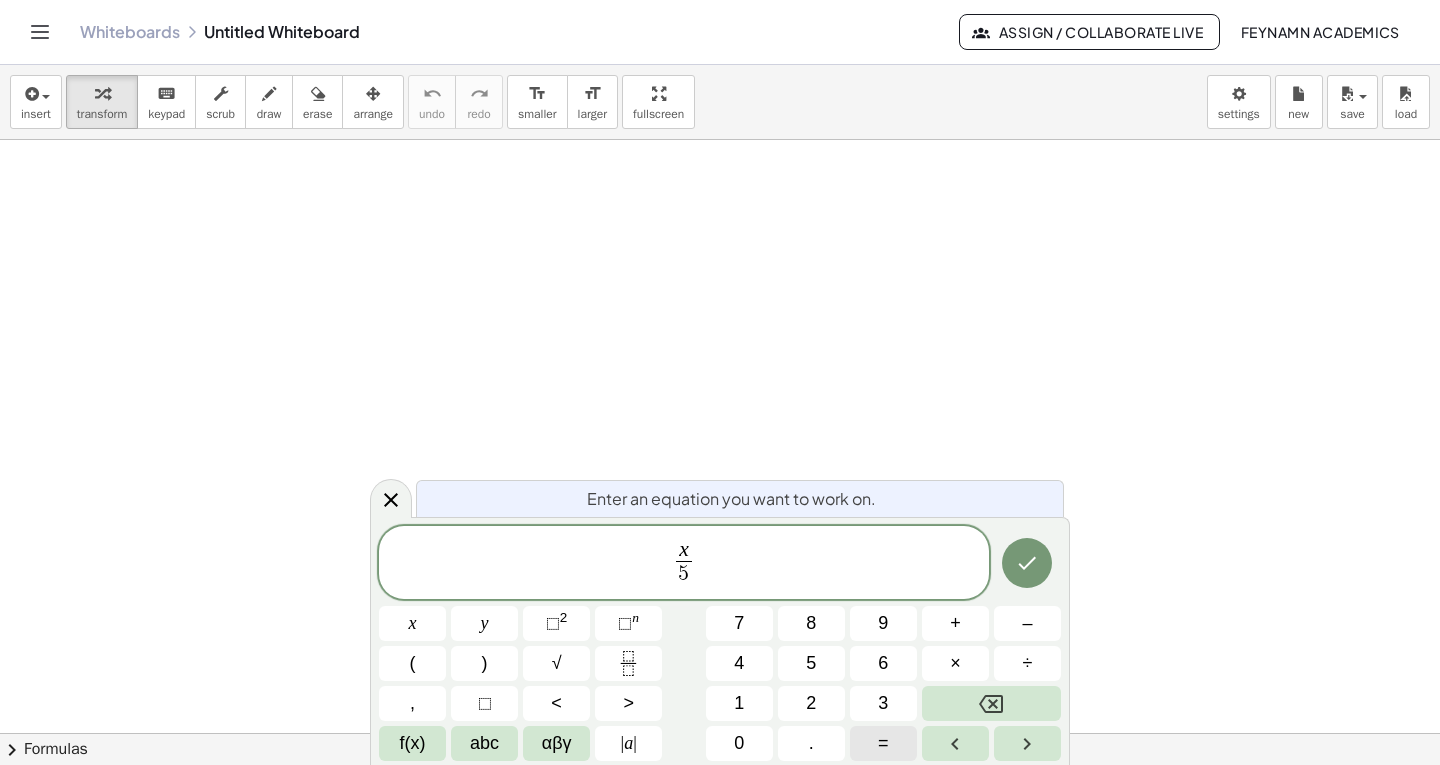 click on "=" at bounding box center [883, 743] 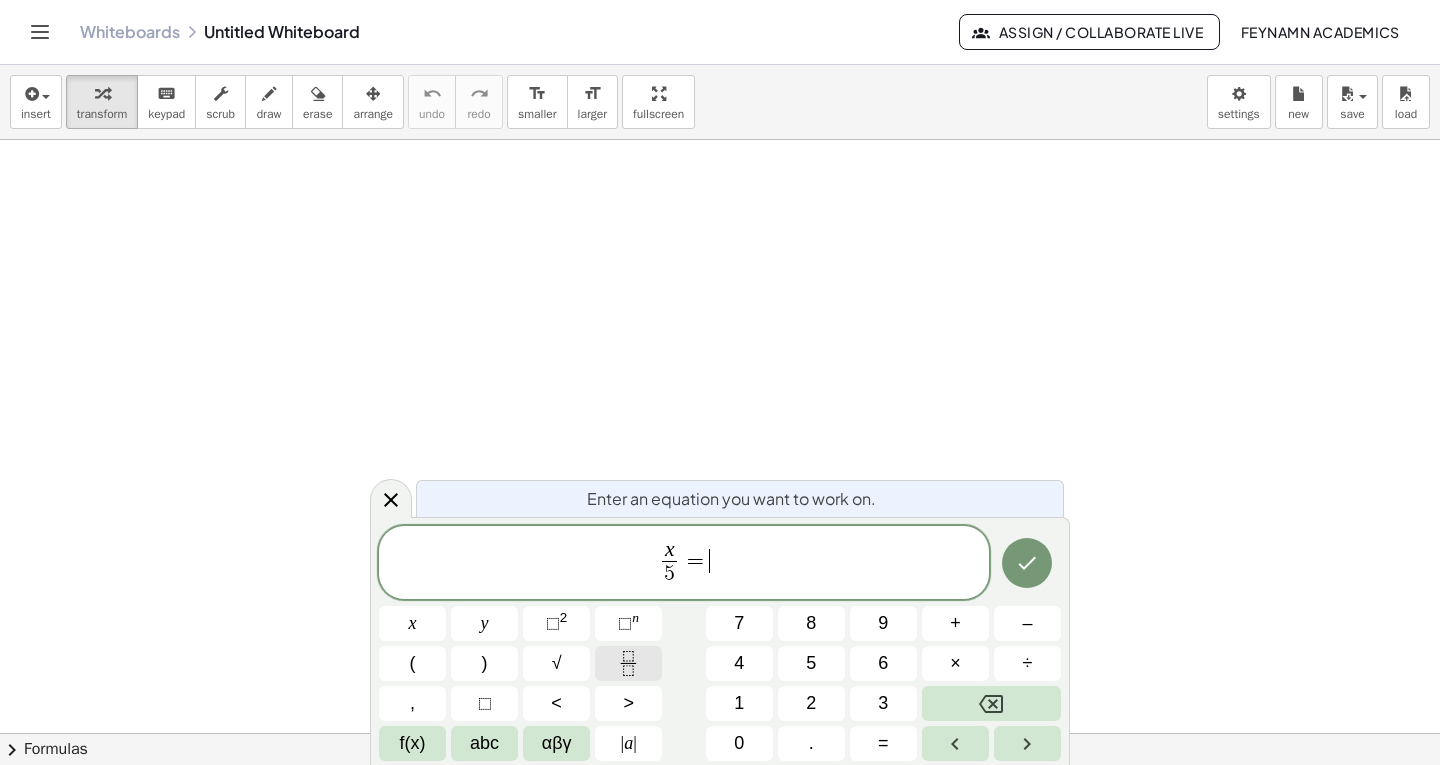 click 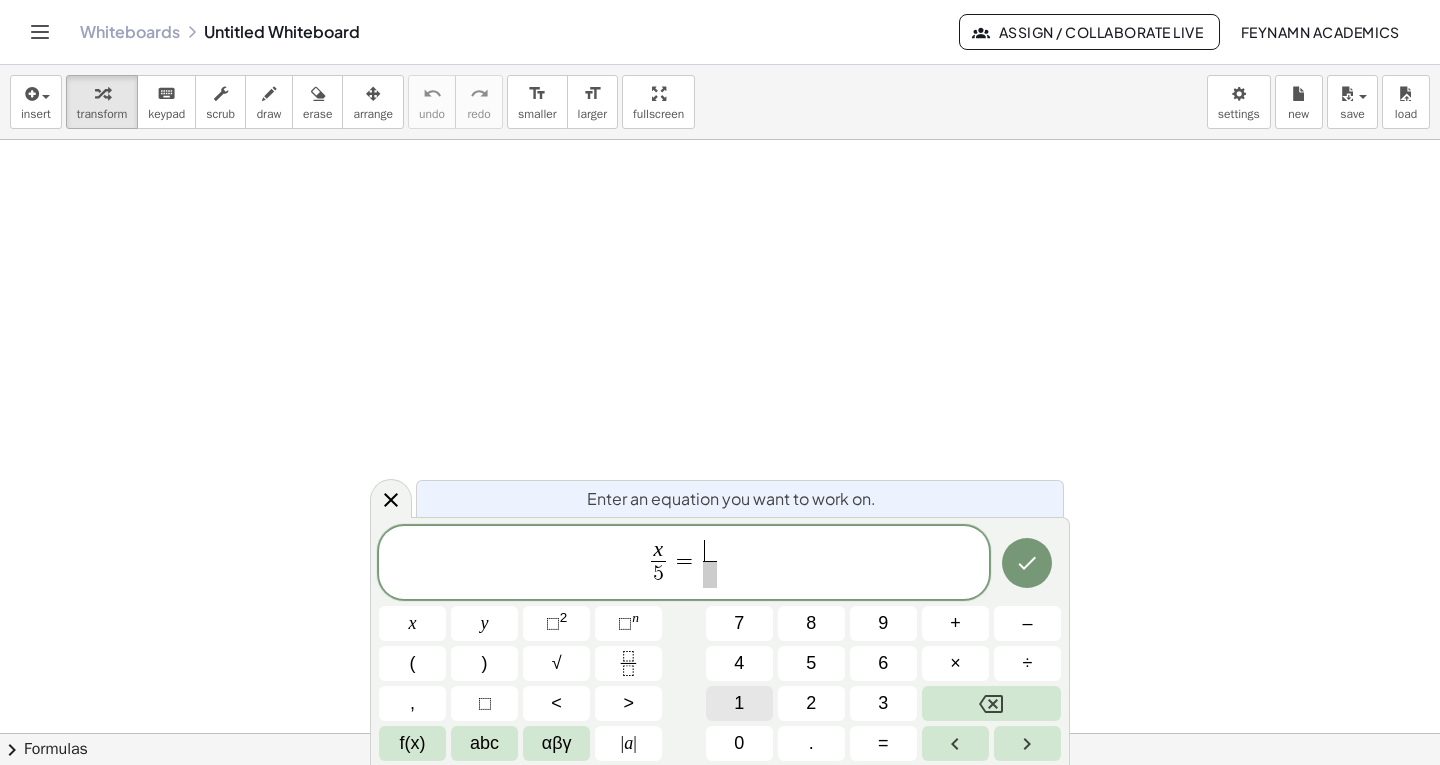 click on "1" at bounding box center [739, 703] 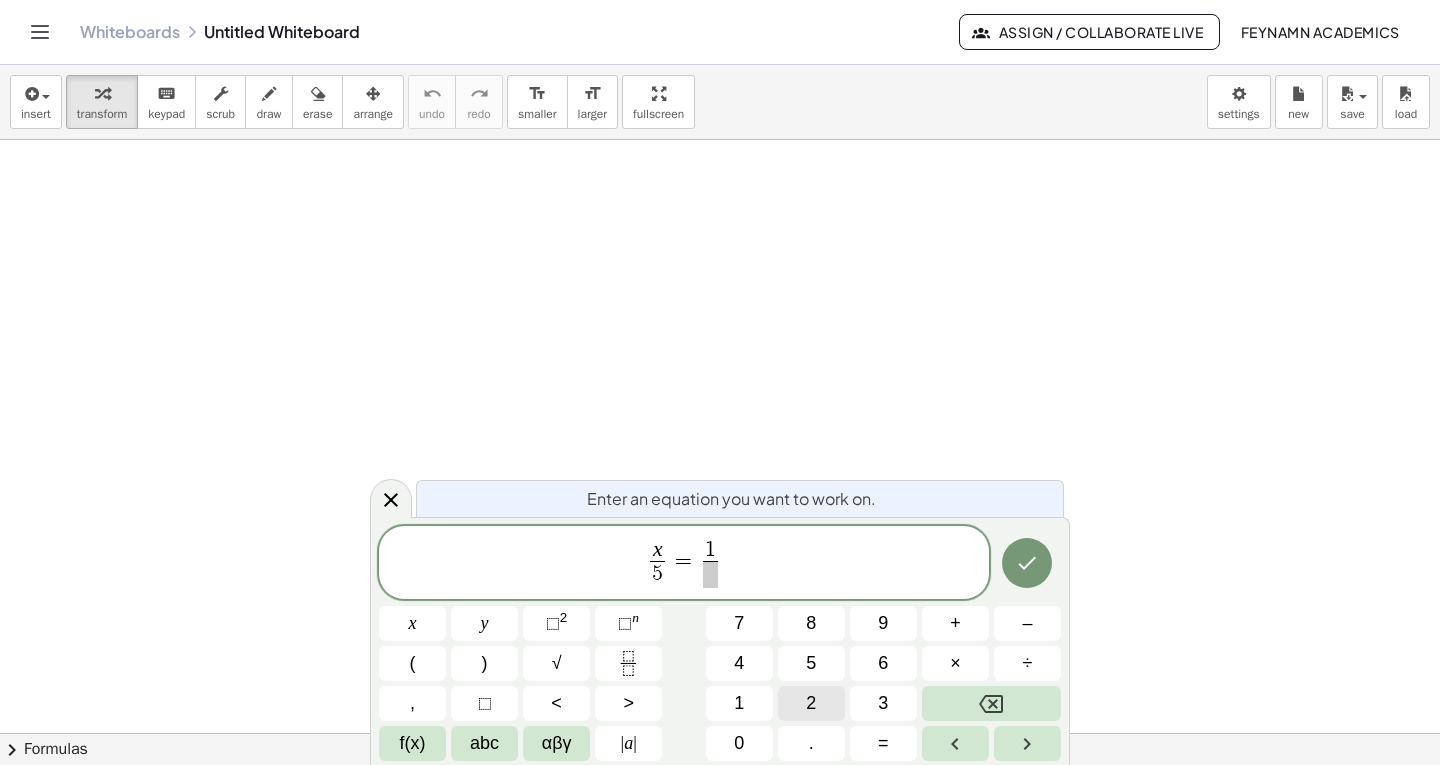 click on "2" at bounding box center [811, 703] 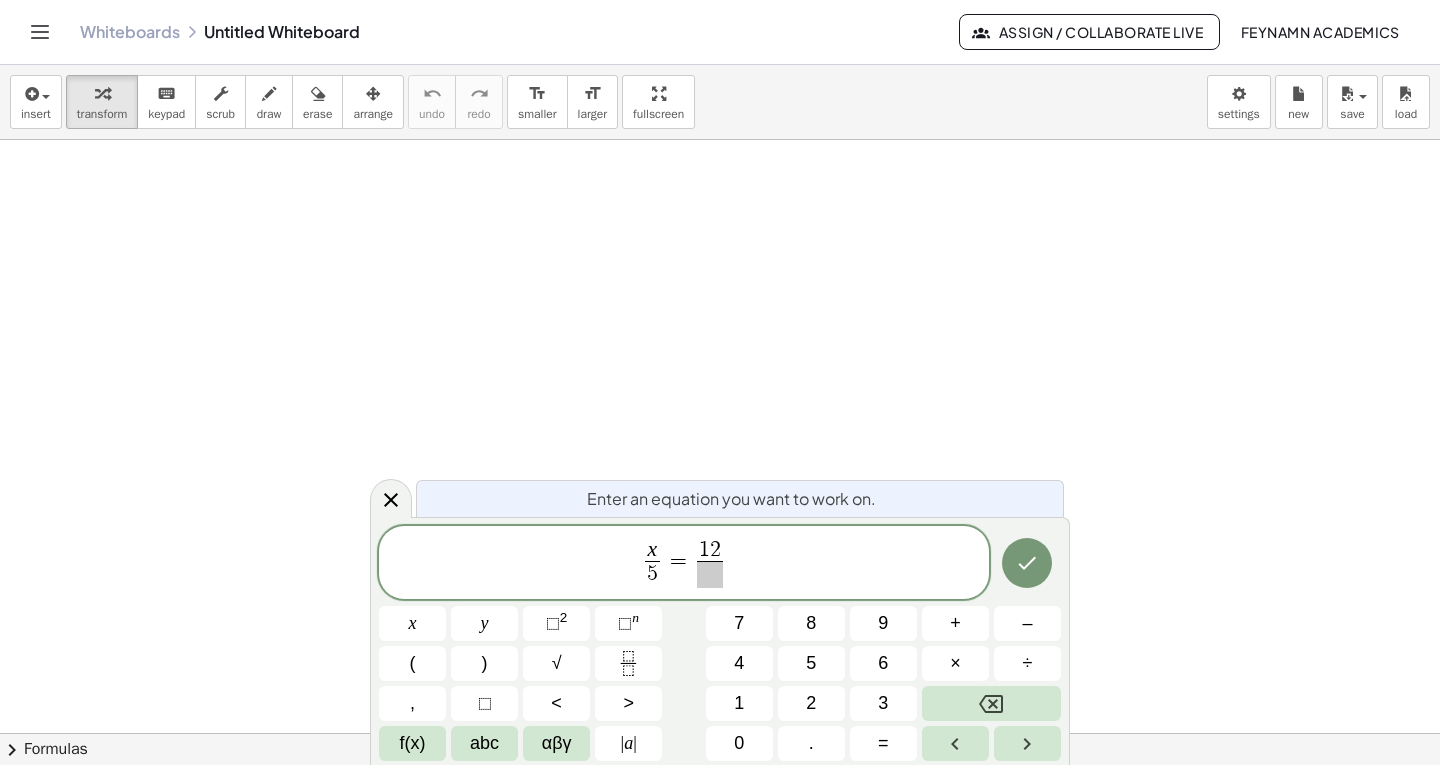 click at bounding box center (710, 574) 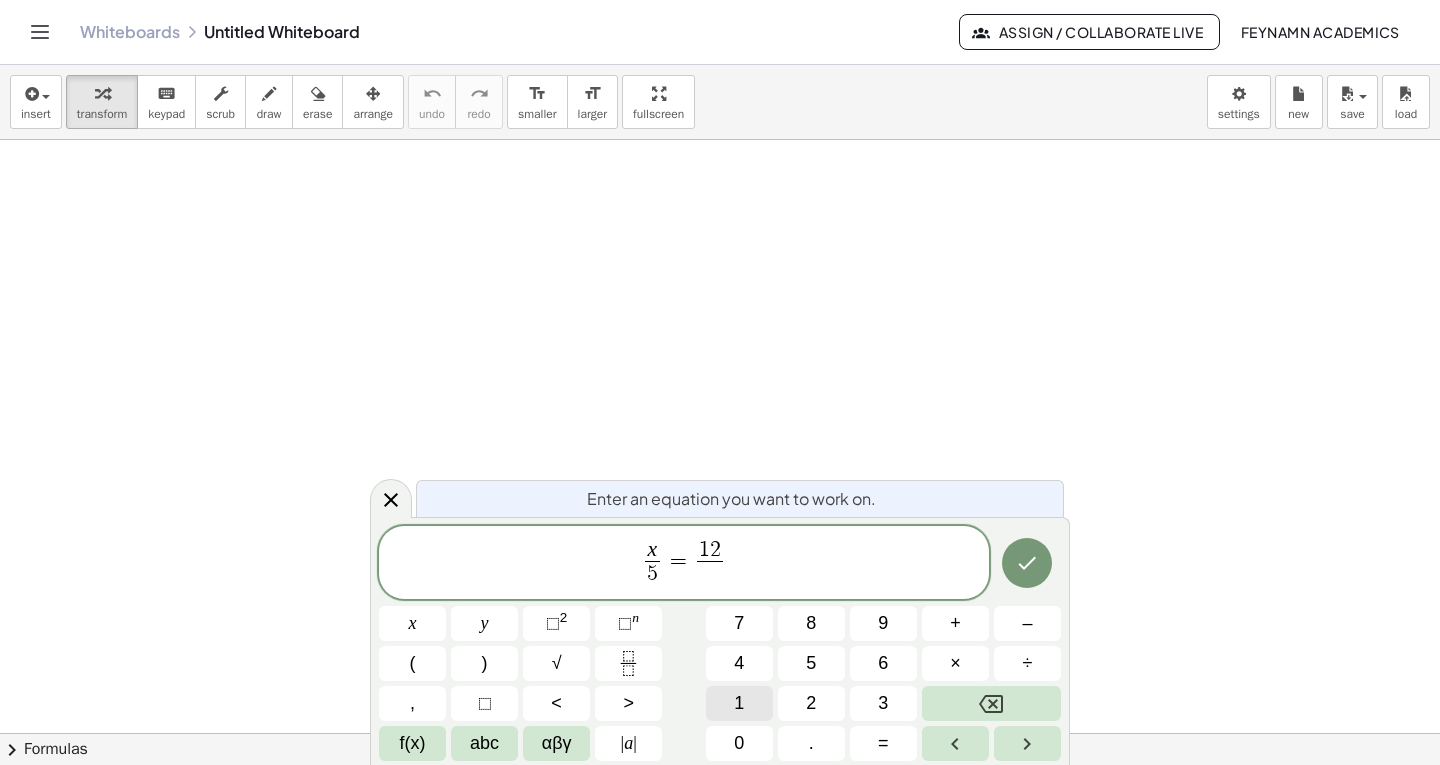 click on "1" at bounding box center [739, 703] 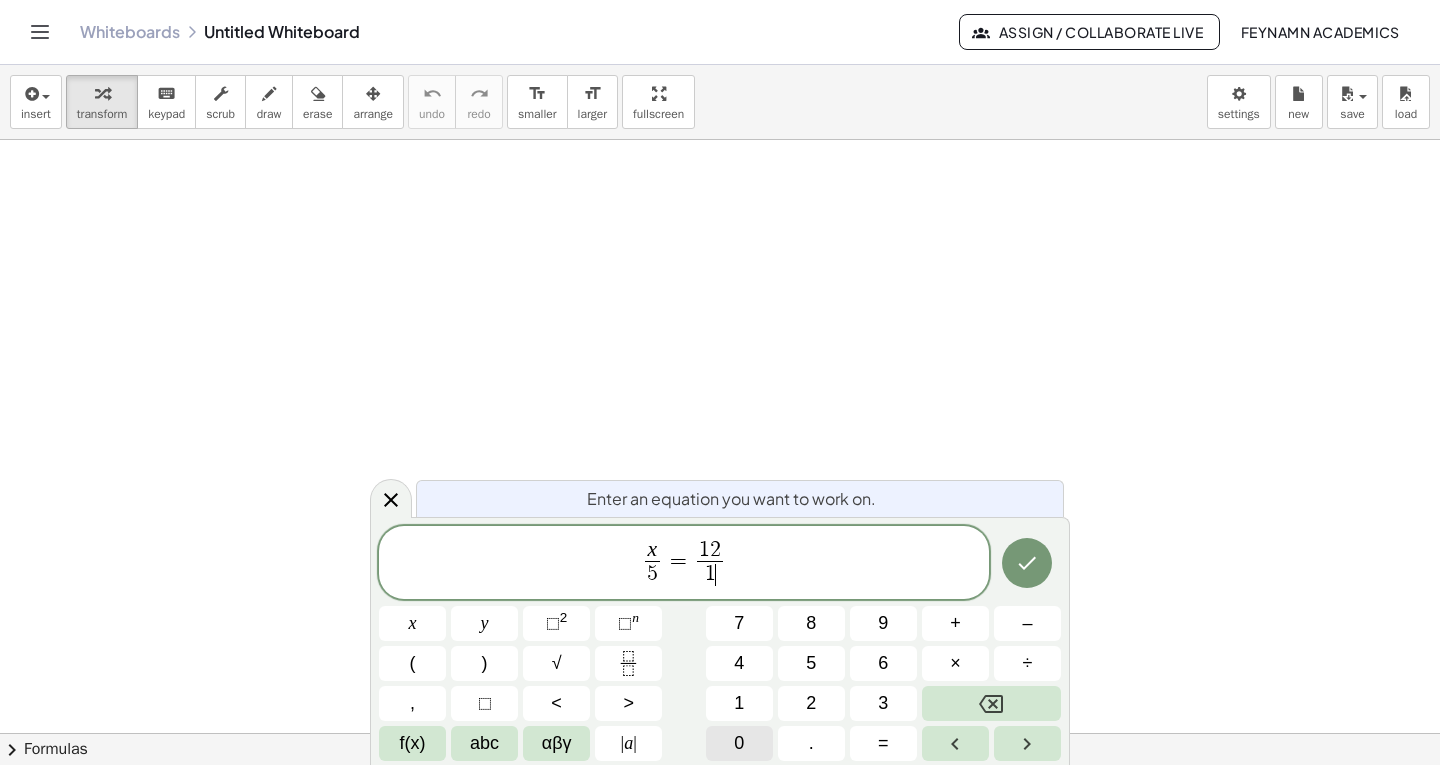 click on "0" at bounding box center [739, 743] 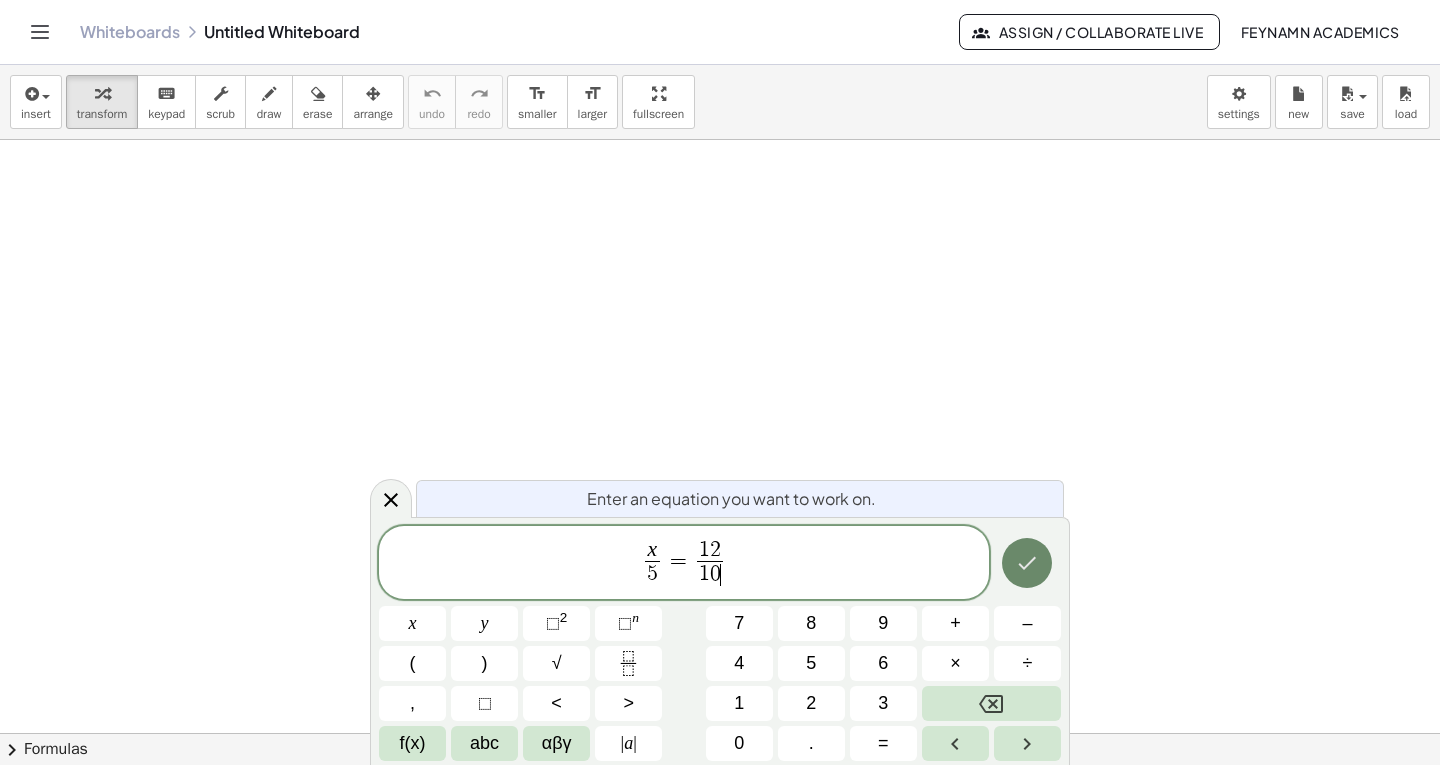 click 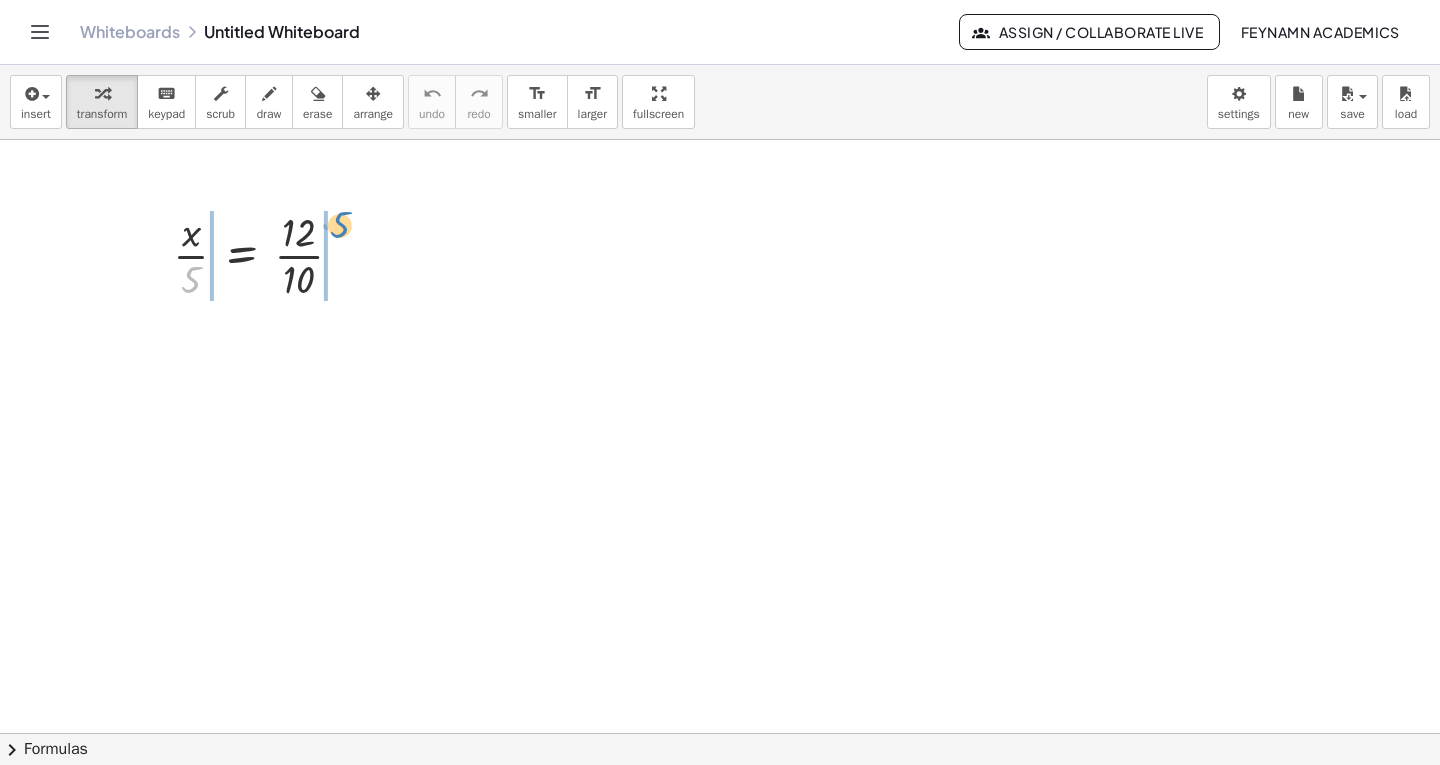 drag, startPoint x: 186, startPoint y: 285, endPoint x: 336, endPoint y: 230, distance: 159.76546 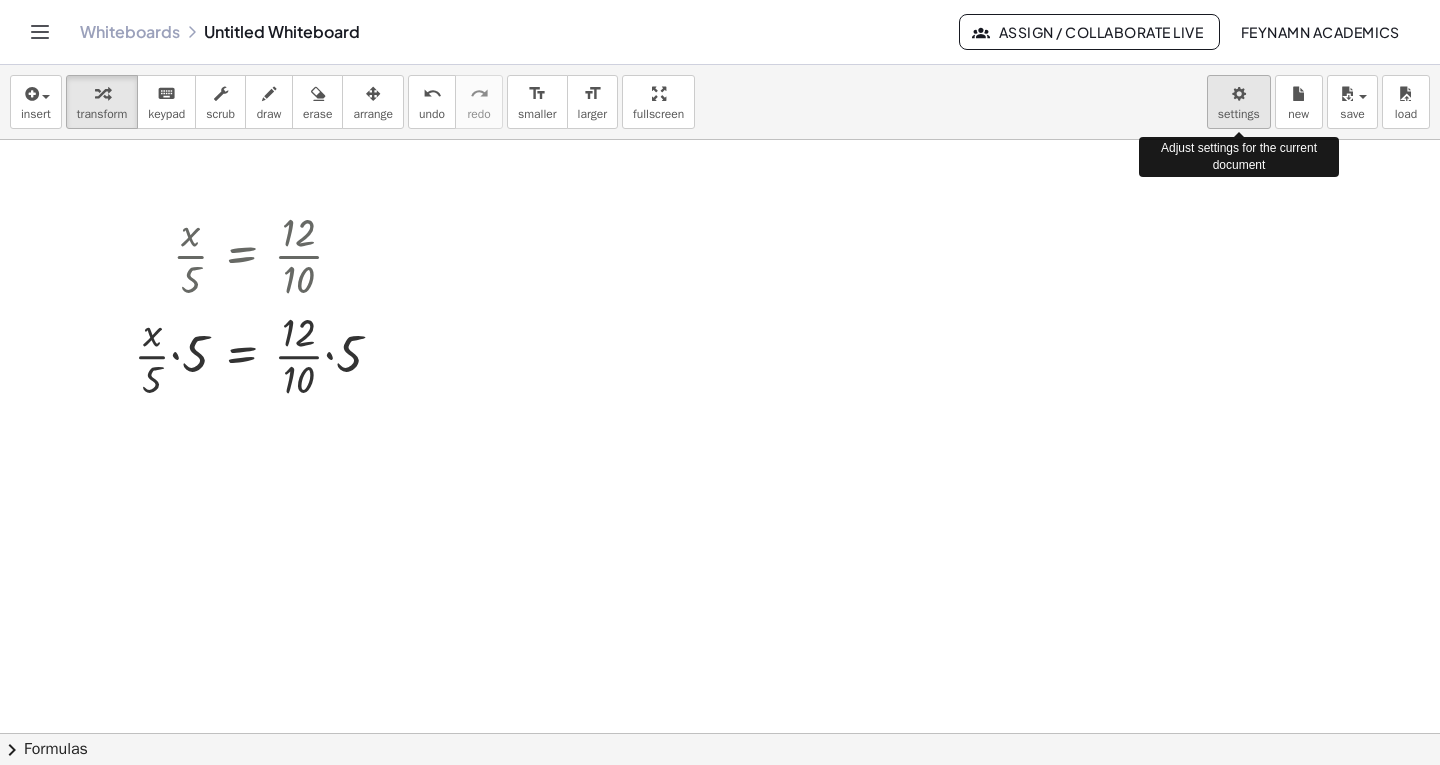 click on "Graspable Math Activities Get Started Activity Bank Assigned Work Classes Whiteboards Reference Account v1.28.3 | Privacy policy © 2025 | Graspable, Inc. Whiteboards Untitled Whiteboard Assign / Collaborate Live  Feynamn Academics   insert select one: Math Expression Function Text Youtube Video Graphing Geometry Geometry 3D transform keyboard keypad scrub draw erase undo undo redo redo format_size smaller format_size larger fullscreen load   save new settings Adjust settings for the current document · x · 5 = · 12 · 10 · x = · 12 · 10 · · 5 · 5 · · 5 × chevron_right  Formulas
Drag one side of a formula onto a highlighted expression on the canvas to apply it.
Quadratic Formula
+ · a · x 2 + · b · x + c = 0
⇔
x = · ( − b ± 2 √ ( + b 2 − · 4 · a · c ) ) · 2 · a
+ x 2 +" at bounding box center [720, 382] 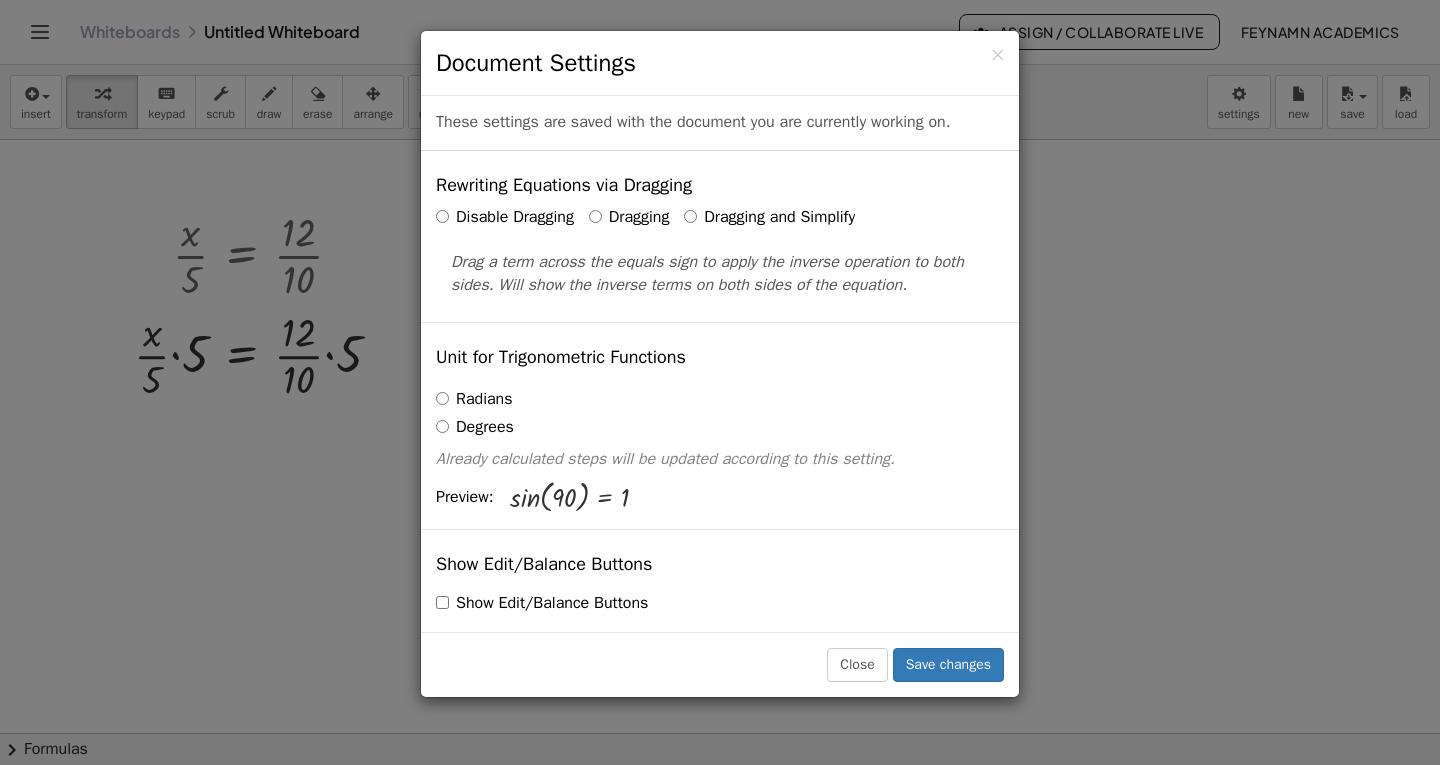 click on "Dragging and Simplify" at bounding box center [769, 217] 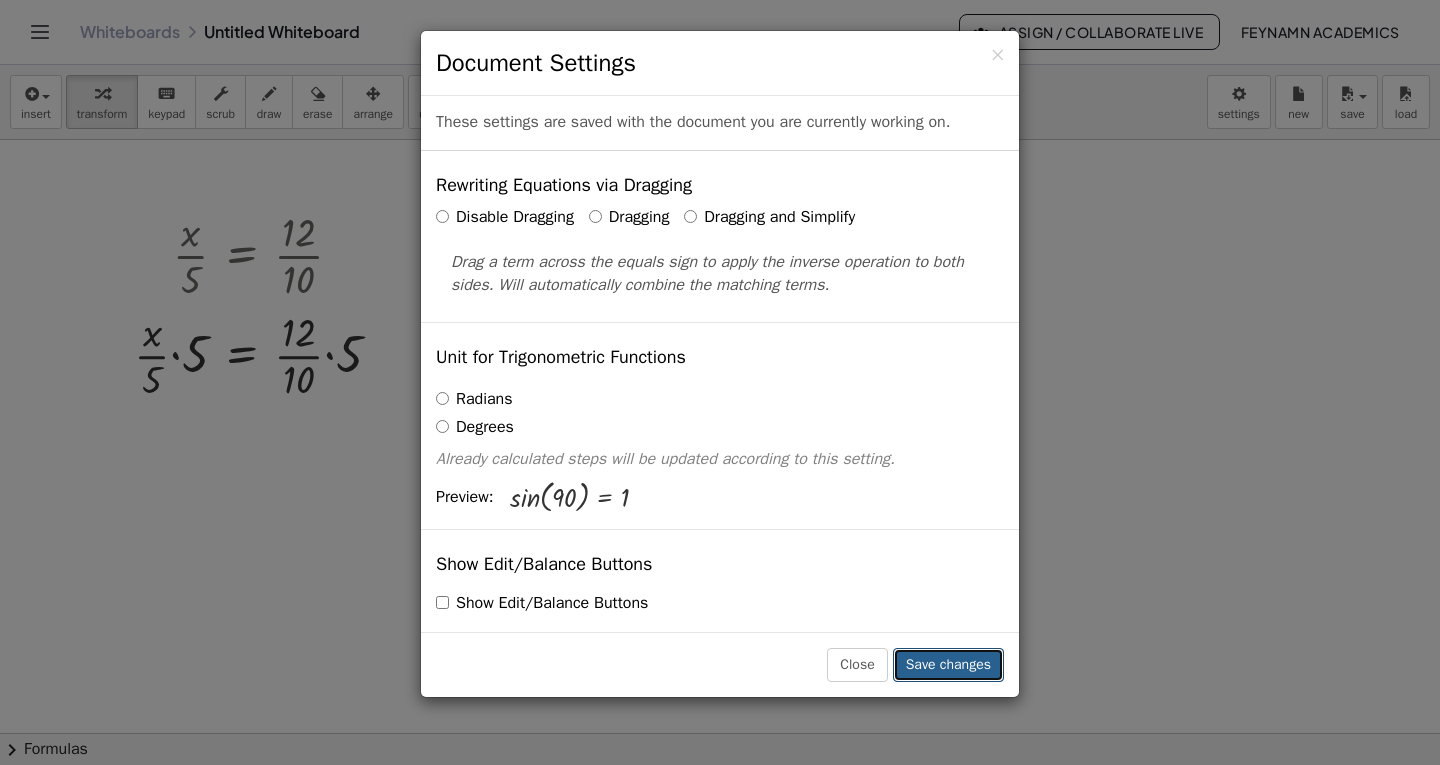 click on "Save changes" at bounding box center [948, 665] 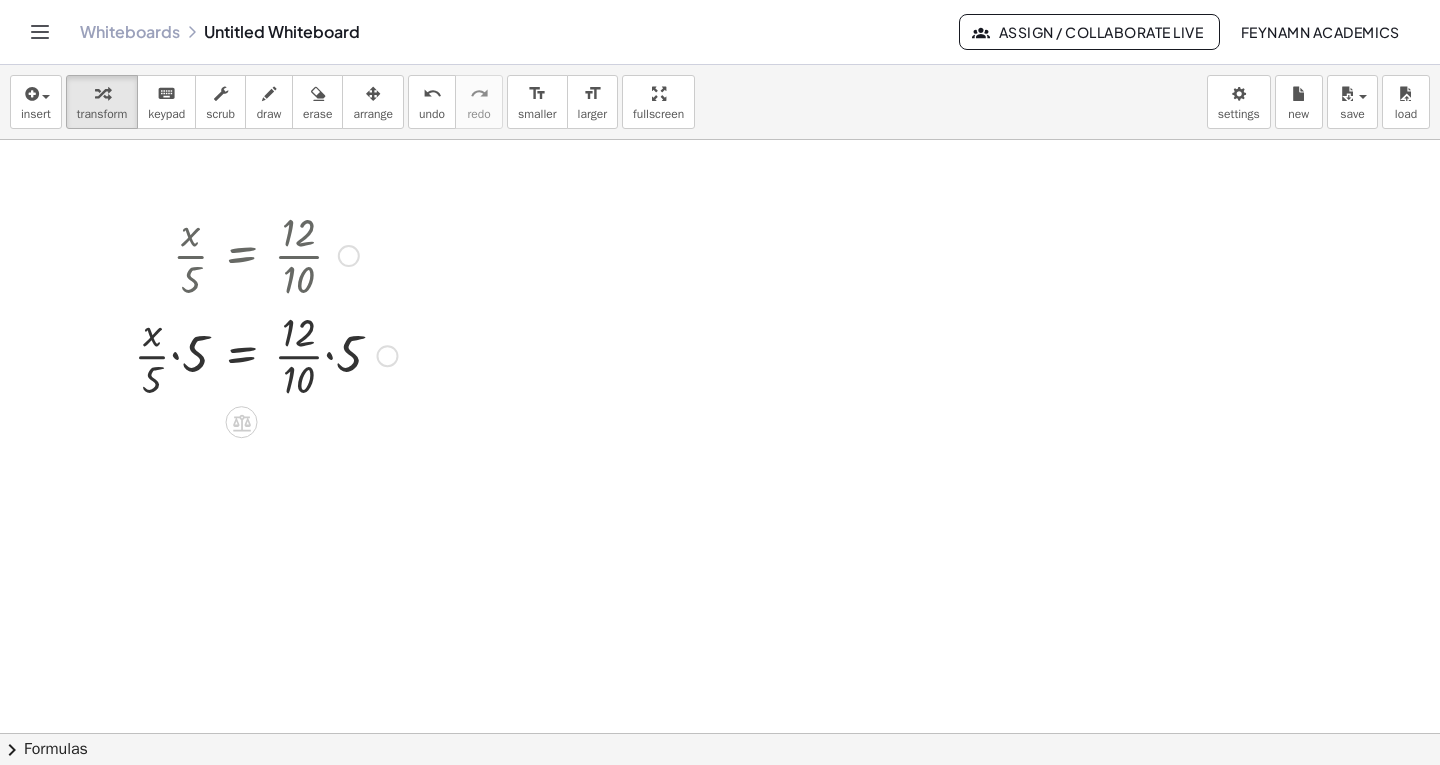 click at bounding box center (265, 354) 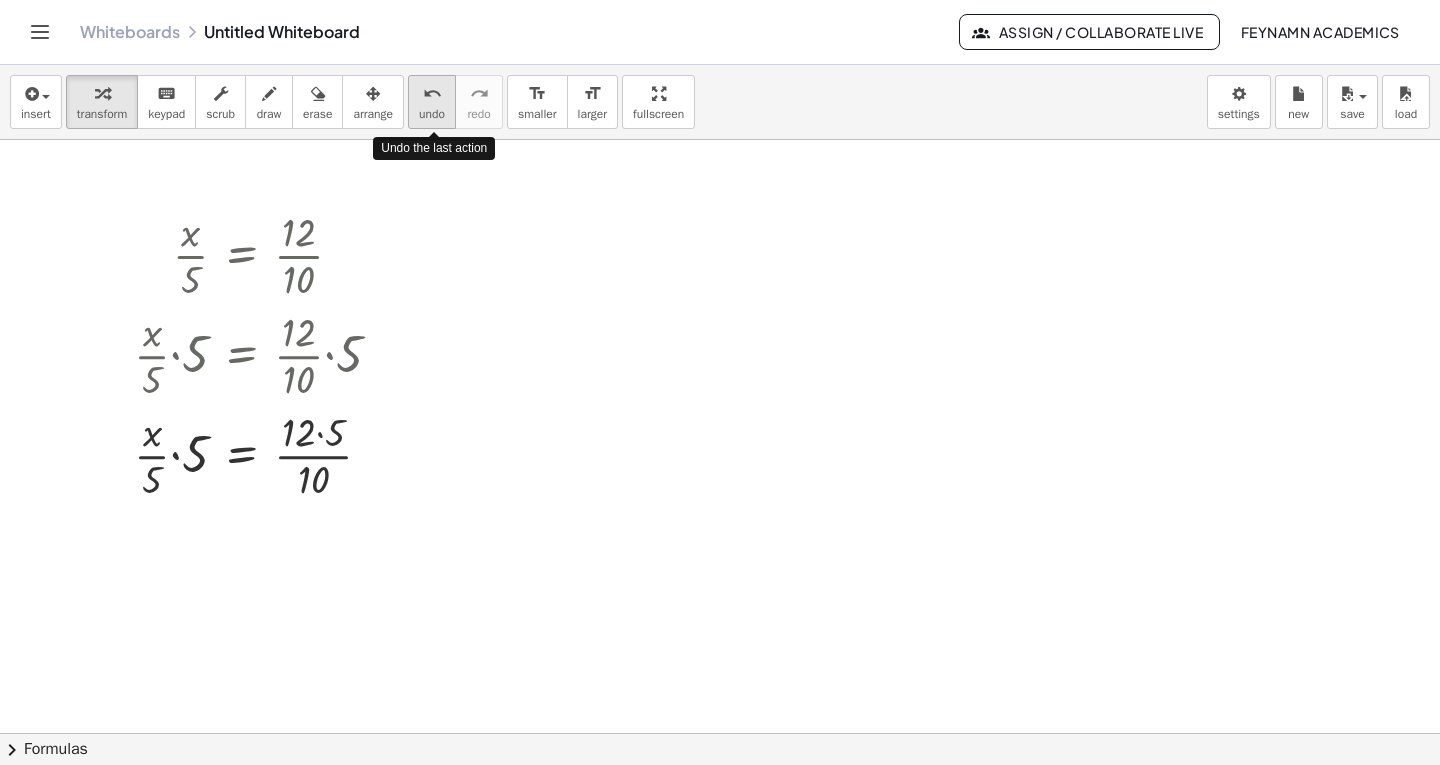 click on "undo undo" at bounding box center [432, 102] 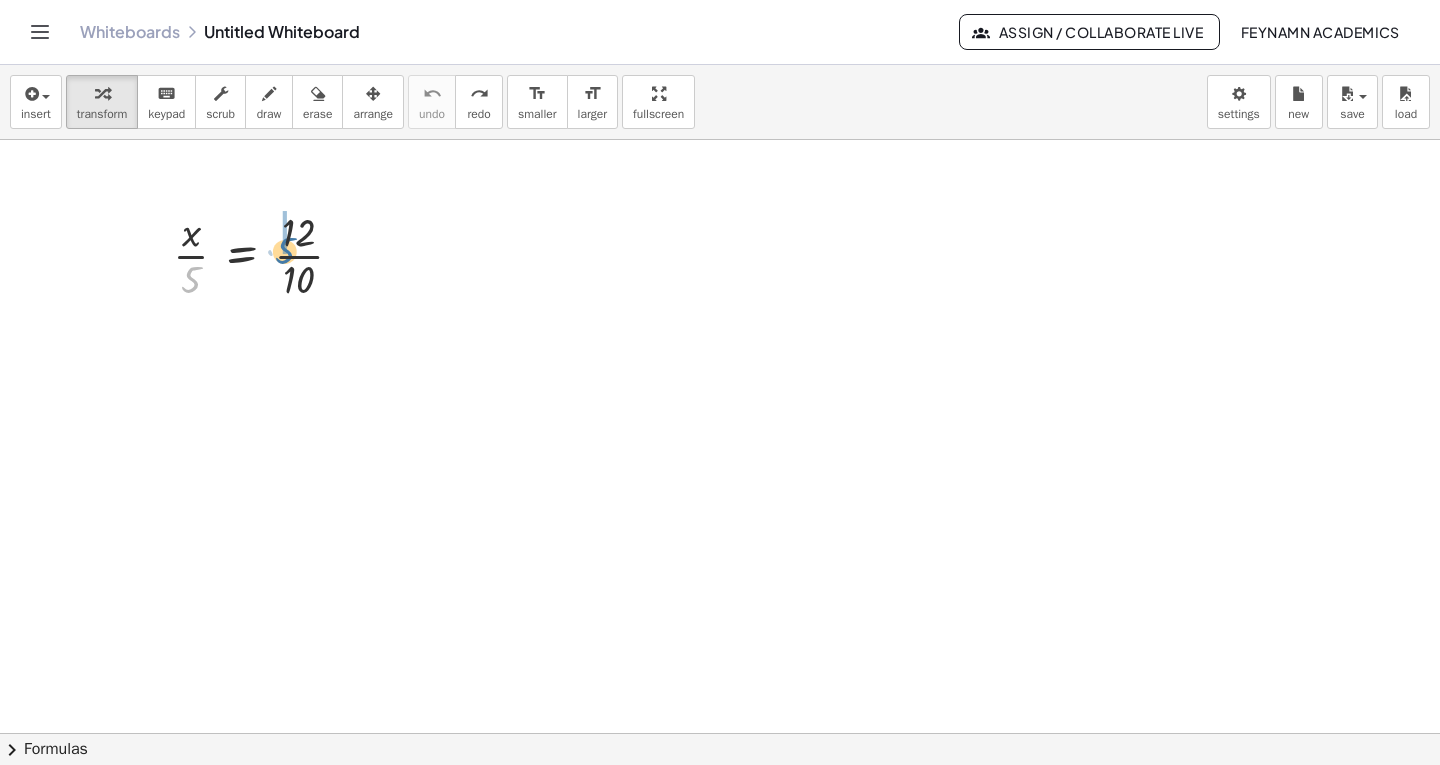 drag, startPoint x: 199, startPoint y: 281, endPoint x: 294, endPoint y: 252, distance: 99.32774 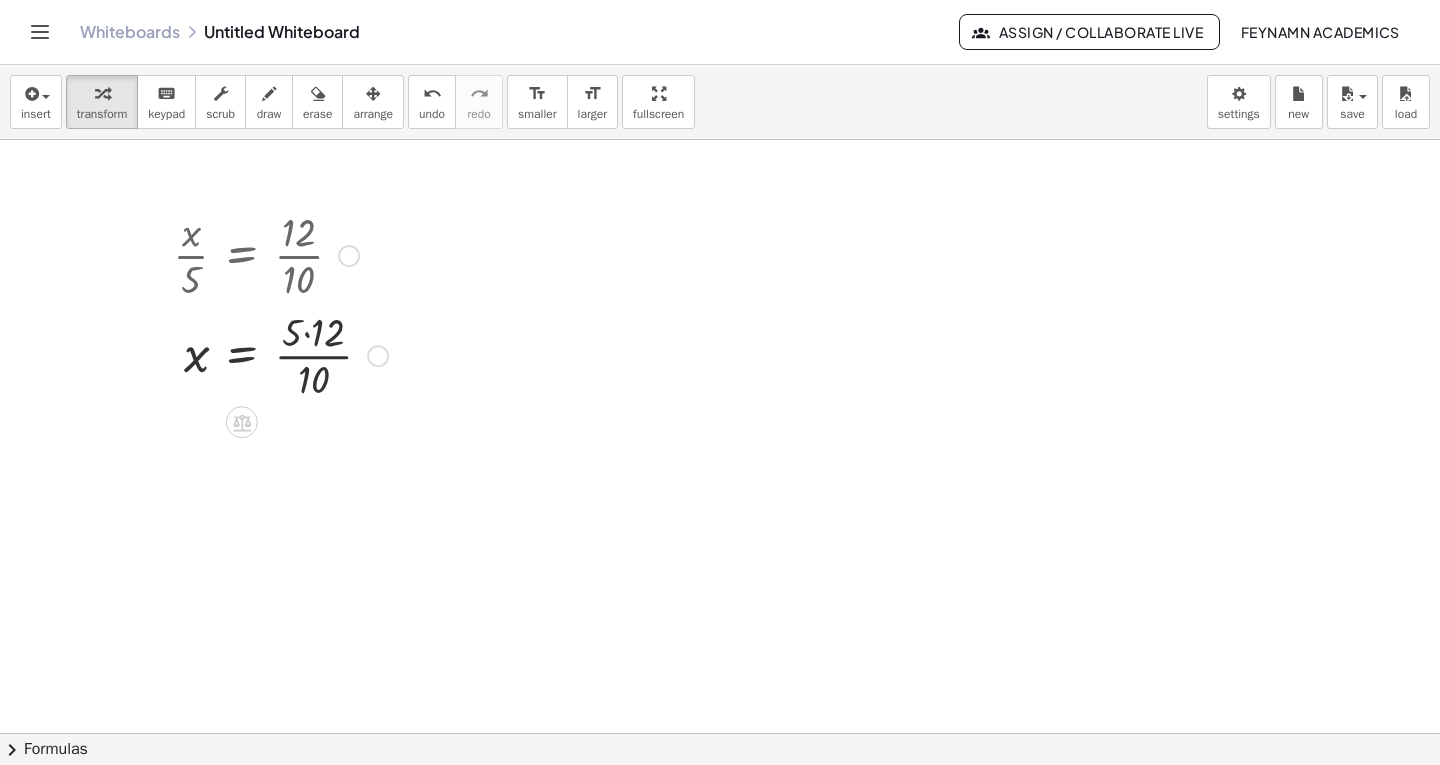 click at bounding box center [280, 354] 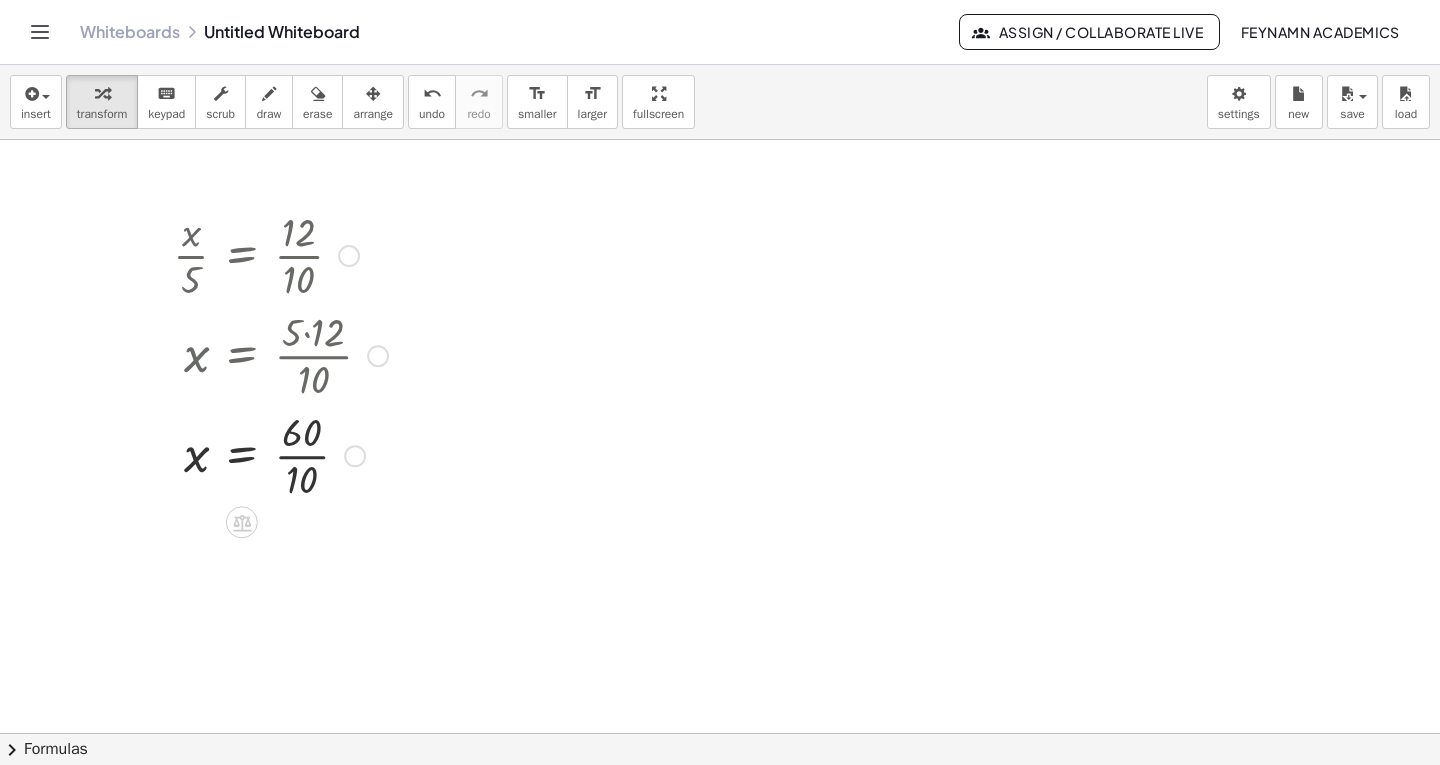 click at bounding box center (280, 454) 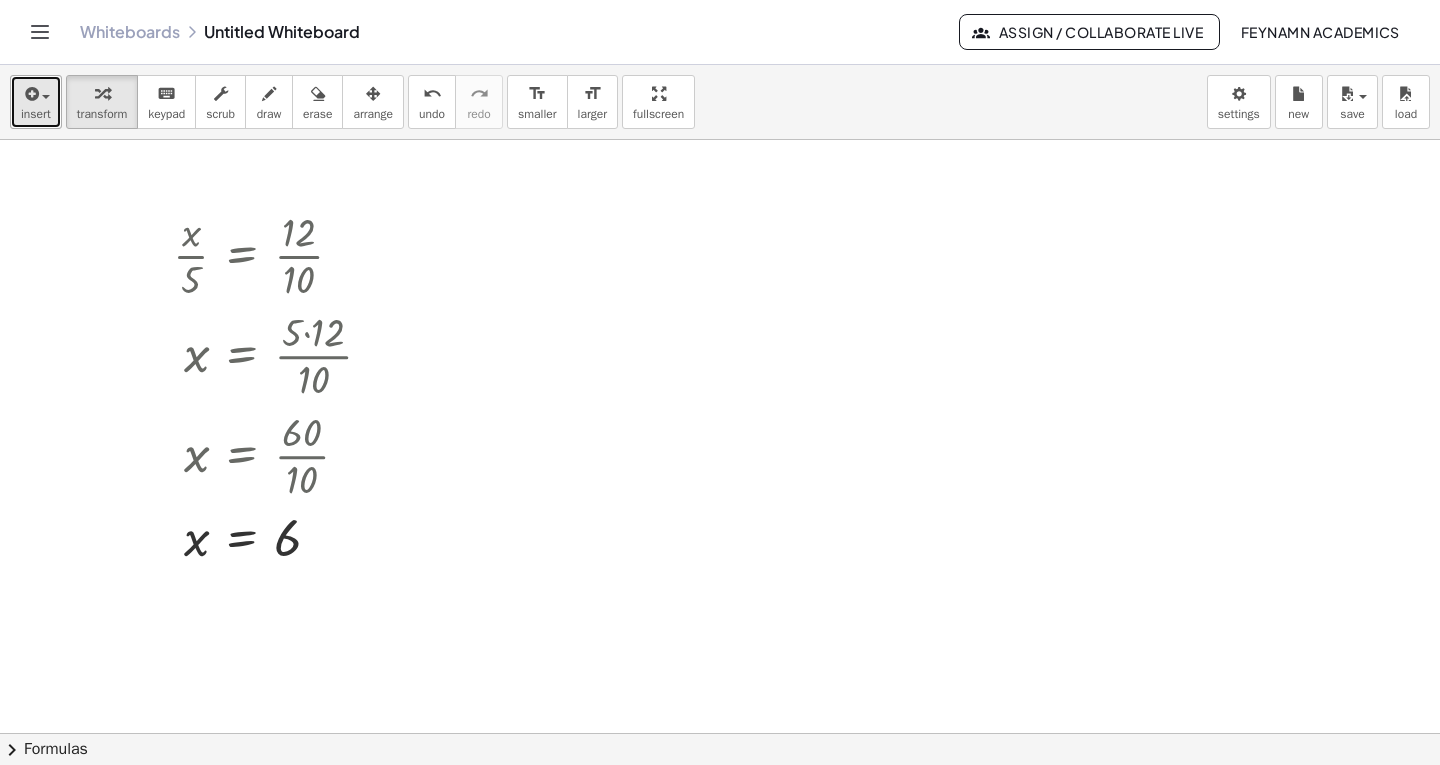 click at bounding box center (30, 94) 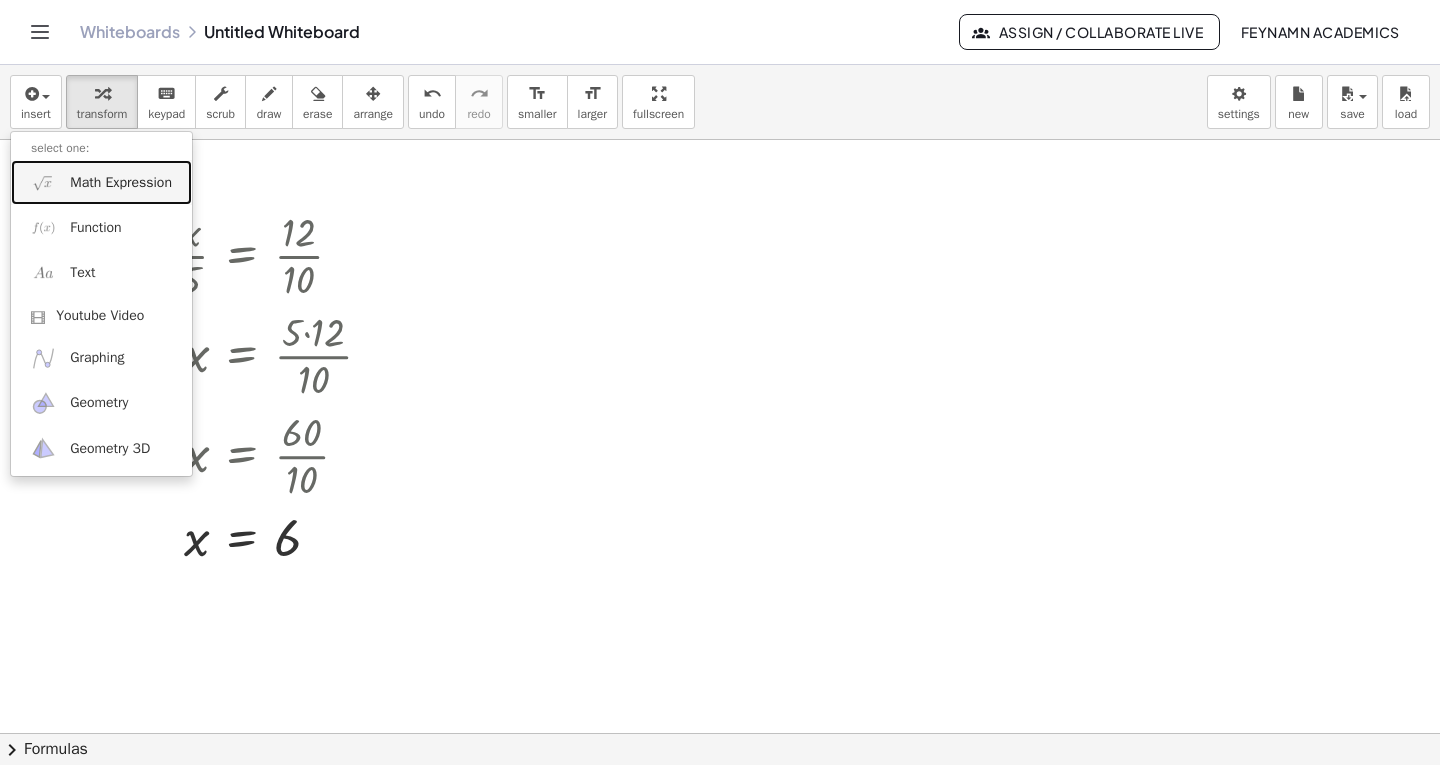 click on "Math Expression" at bounding box center (121, 183) 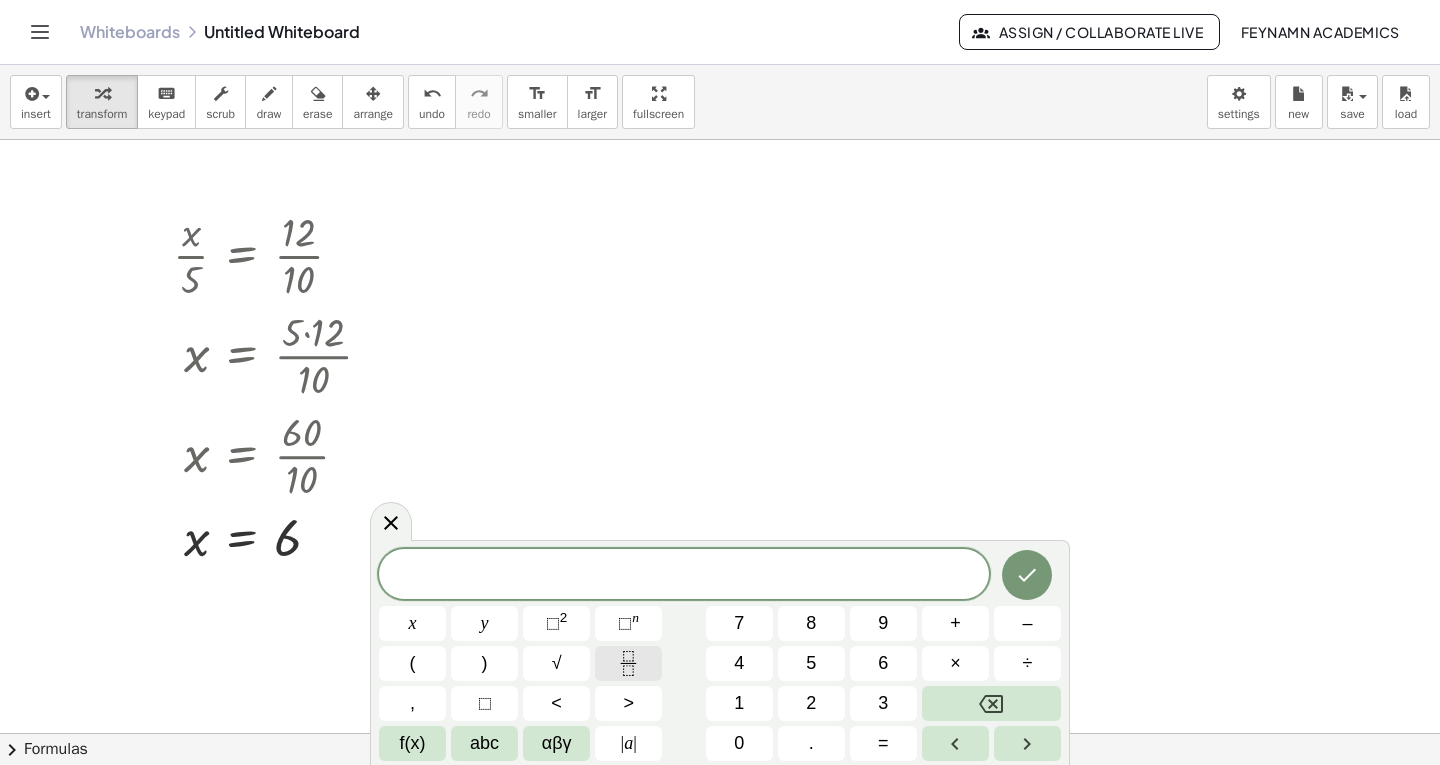 click 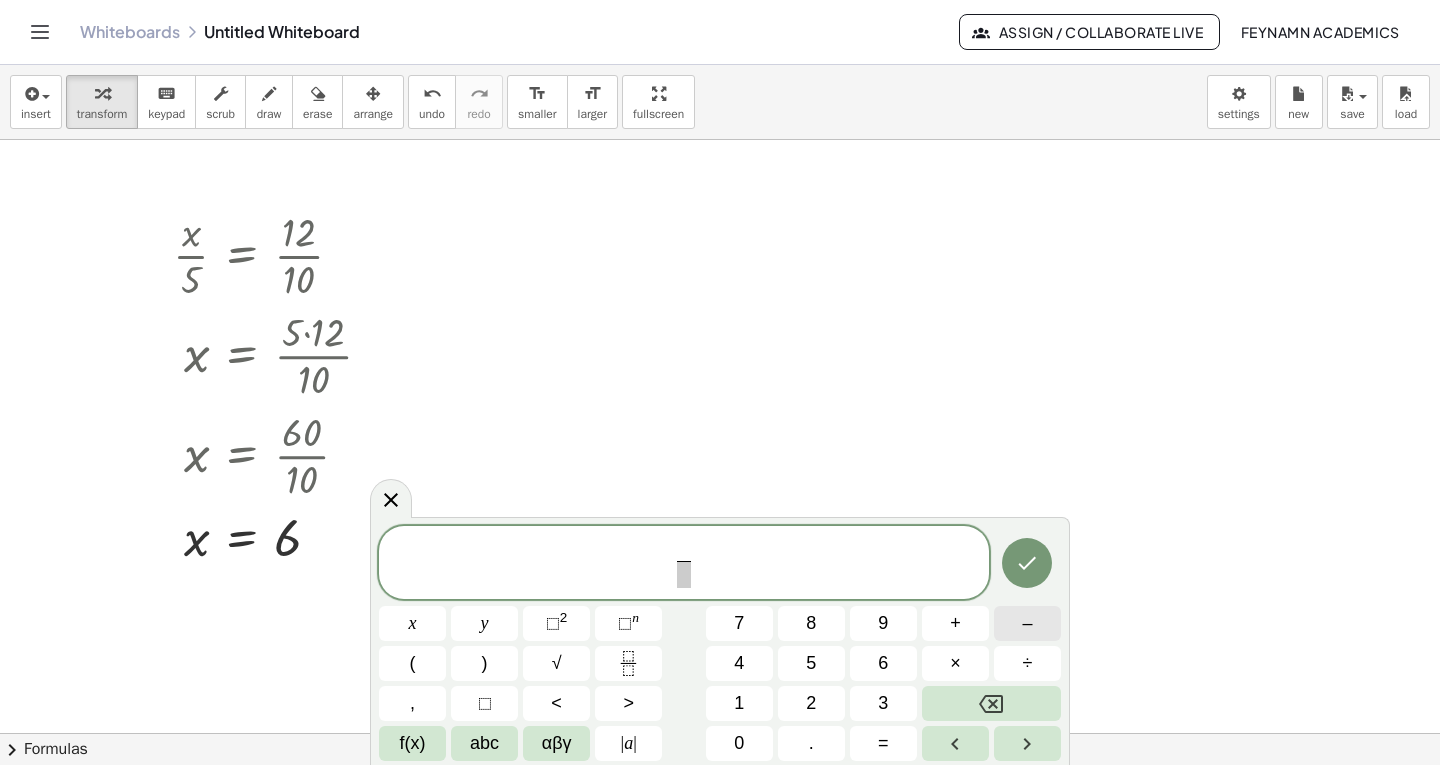 click on "–" at bounding box center (1027, 623) 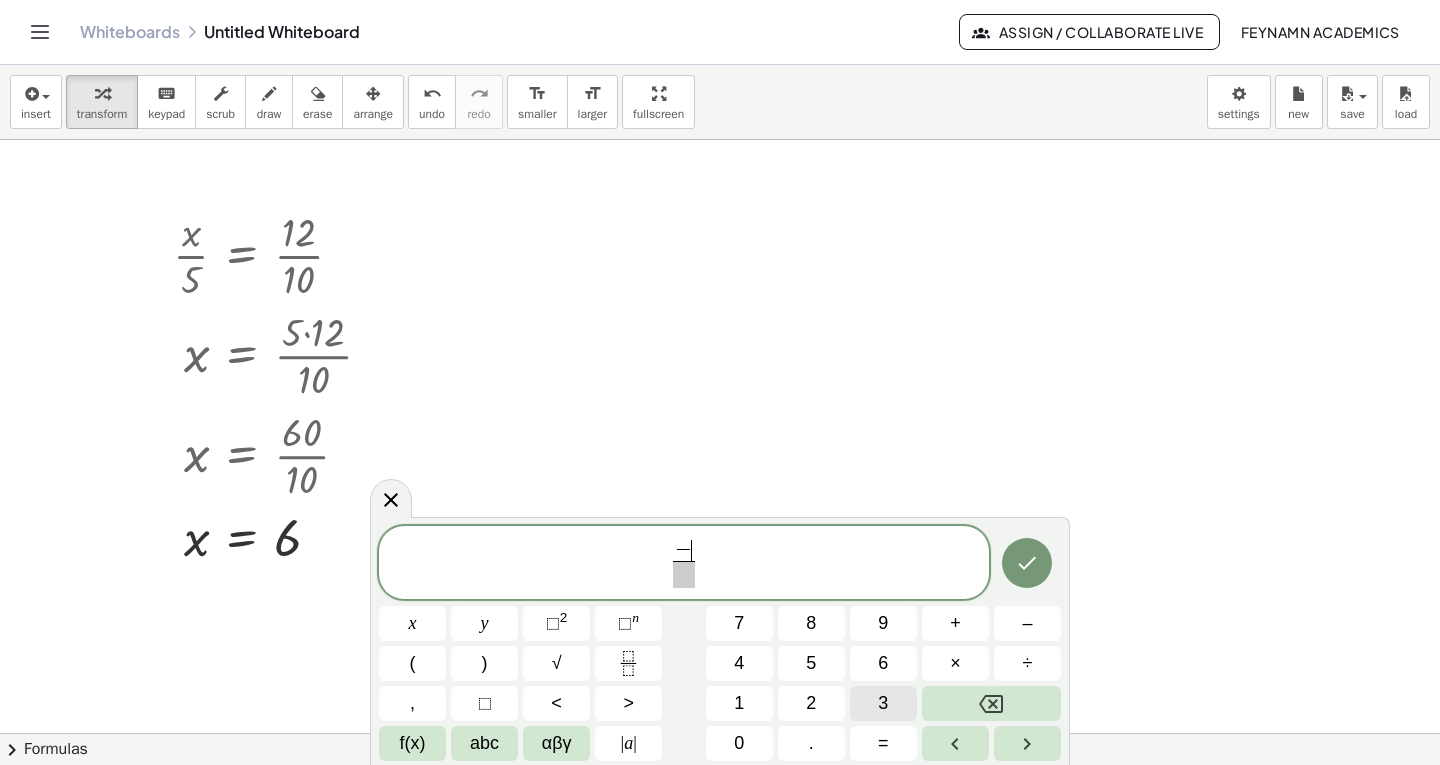 click on "3" at bounding box center [883, 703] 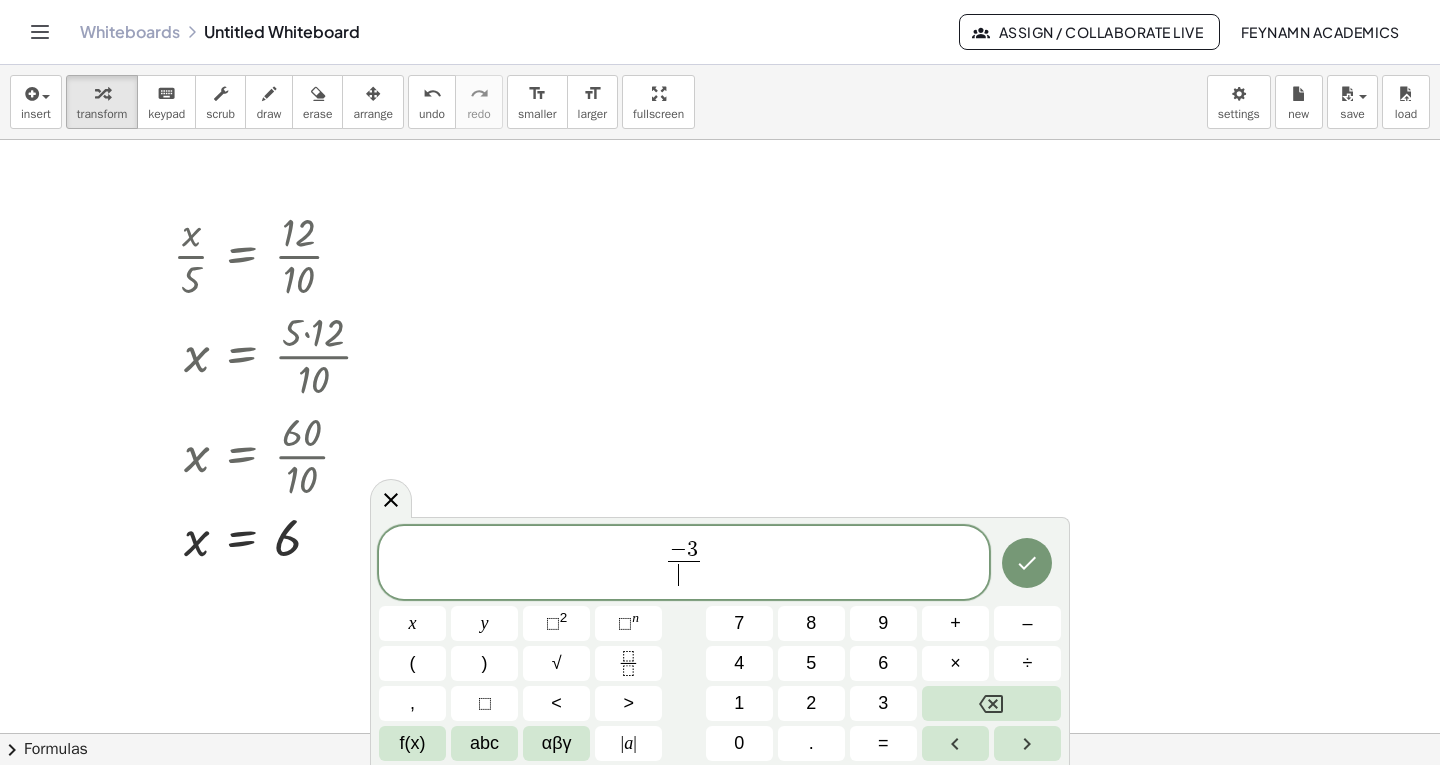 click on "​" at bounding box center [684, 574] 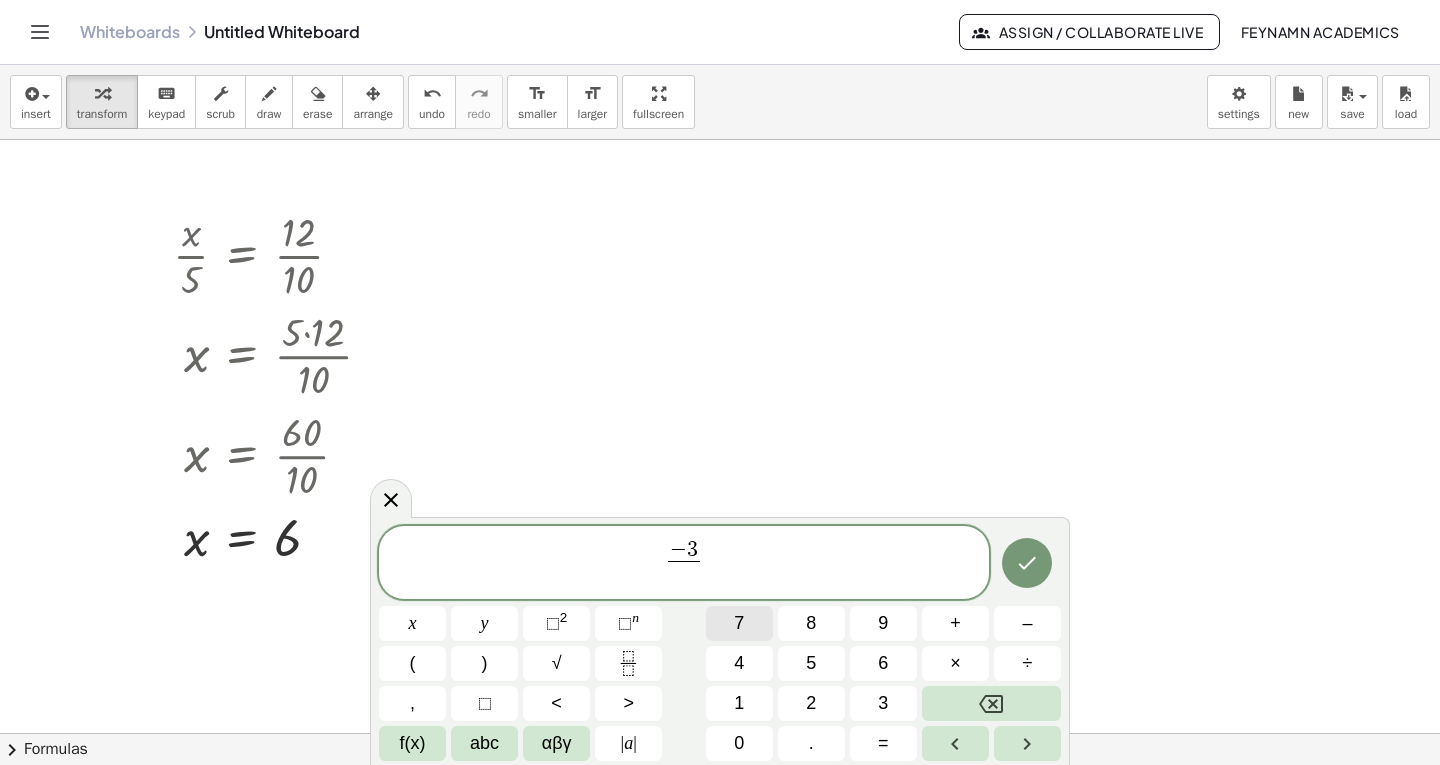 click on "7" at bounding box center (739, 623) 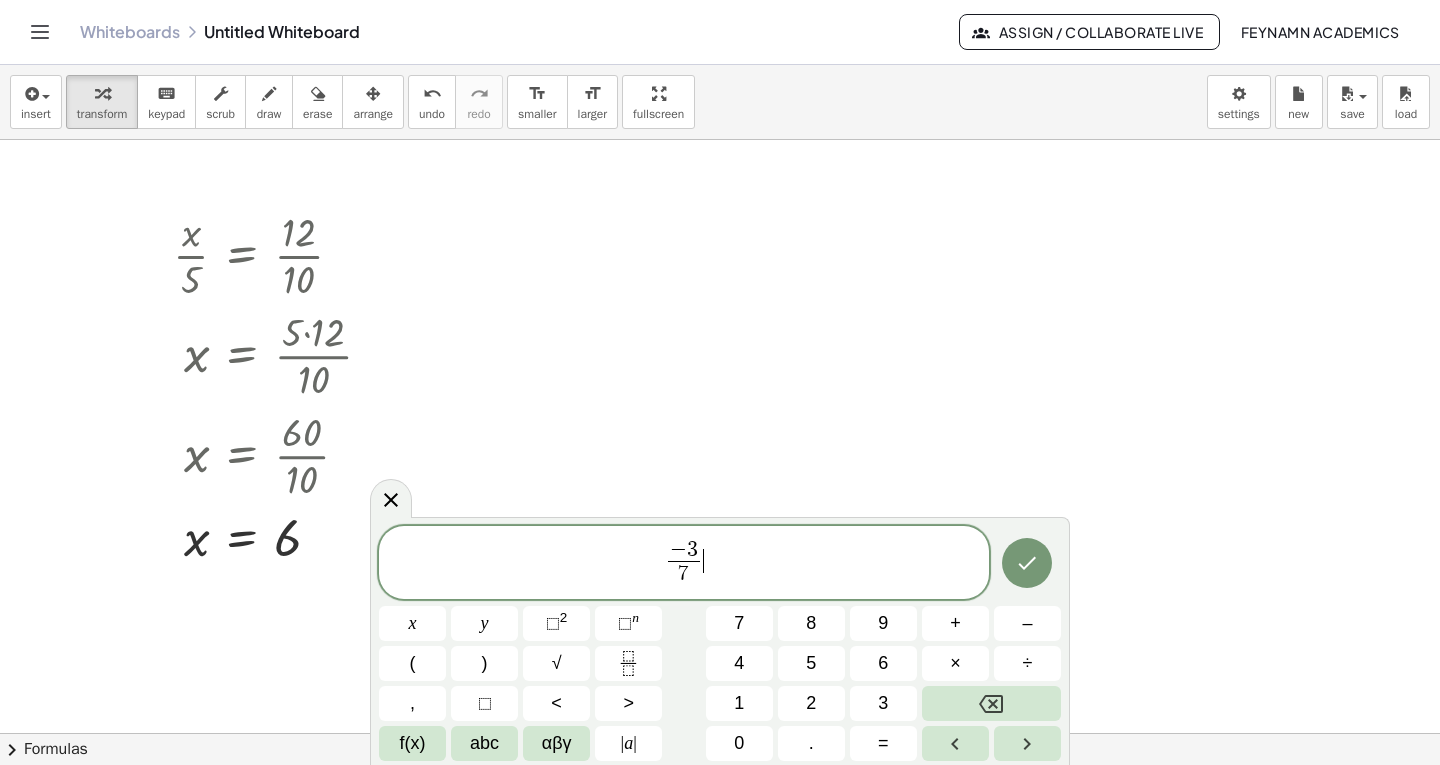 click on "− 3 7 ​ ​" at bounding box center (684, 564) 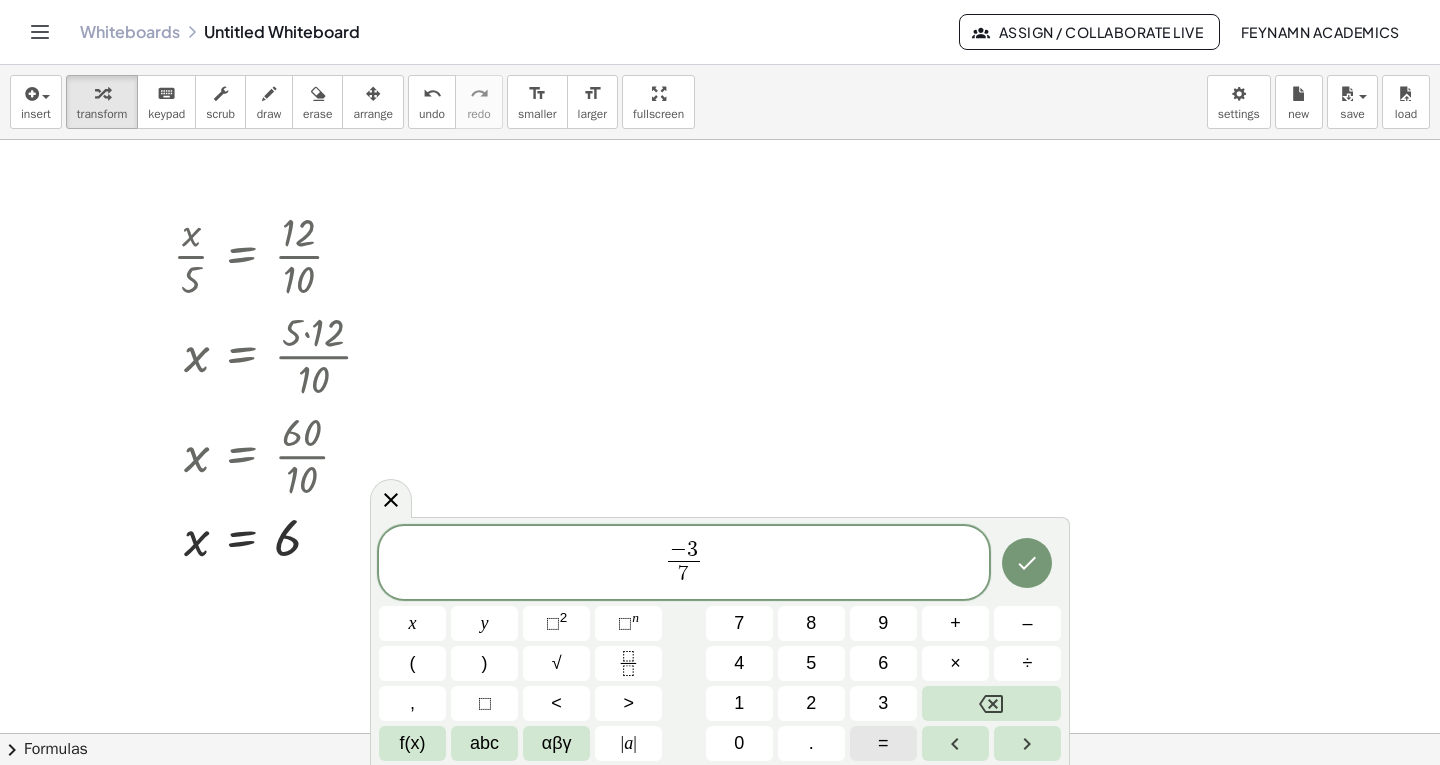 click on "=" at bounding box center (883, 743) 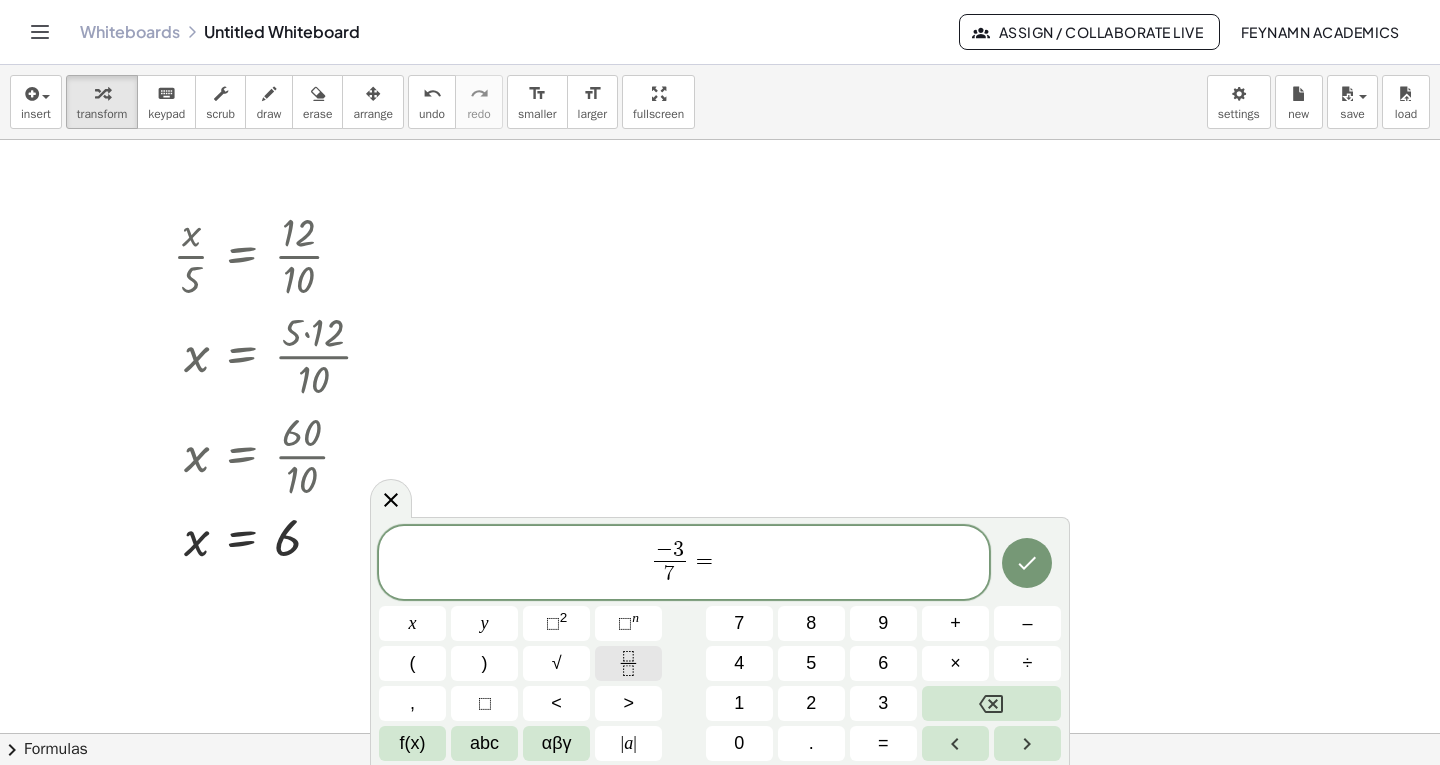 click 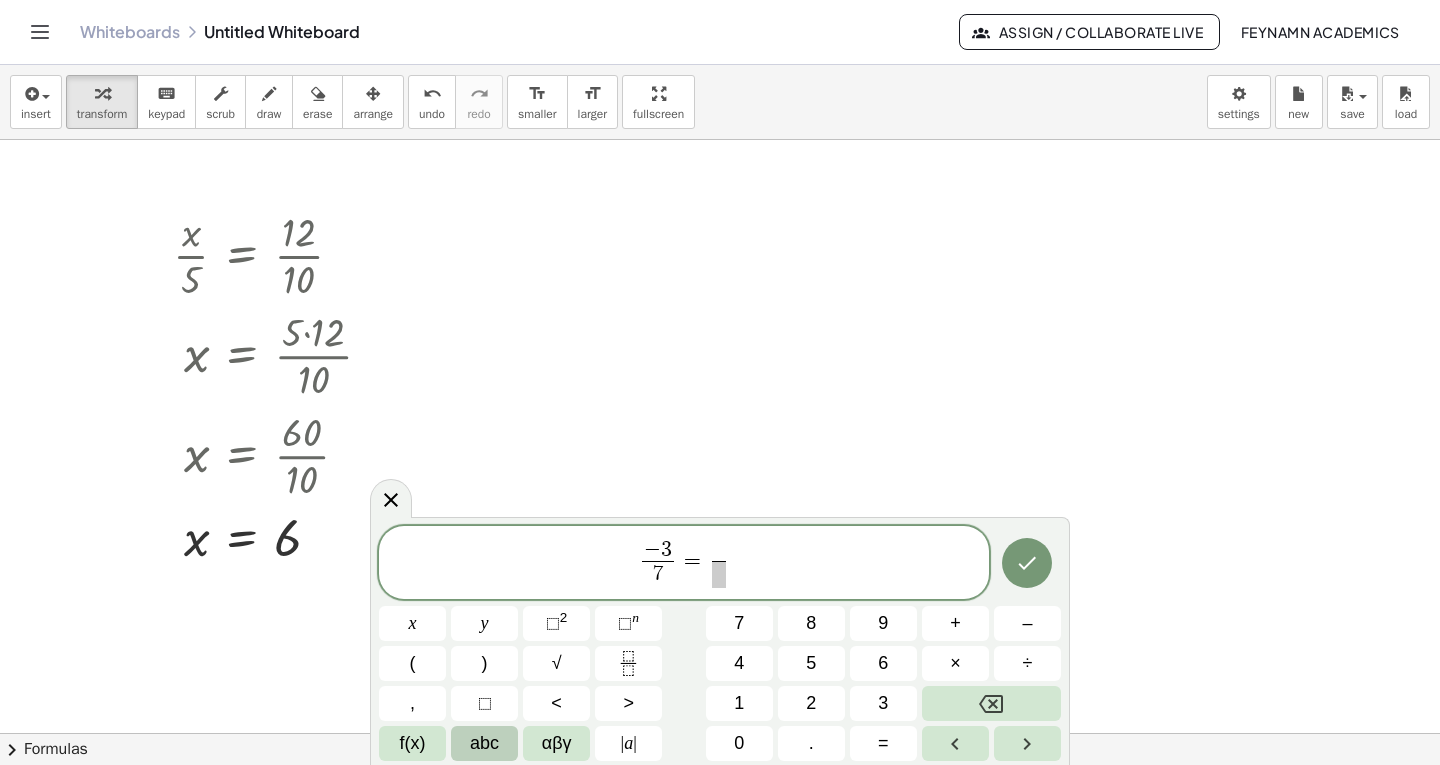 click on "abc" at bounding box center [484, 743] 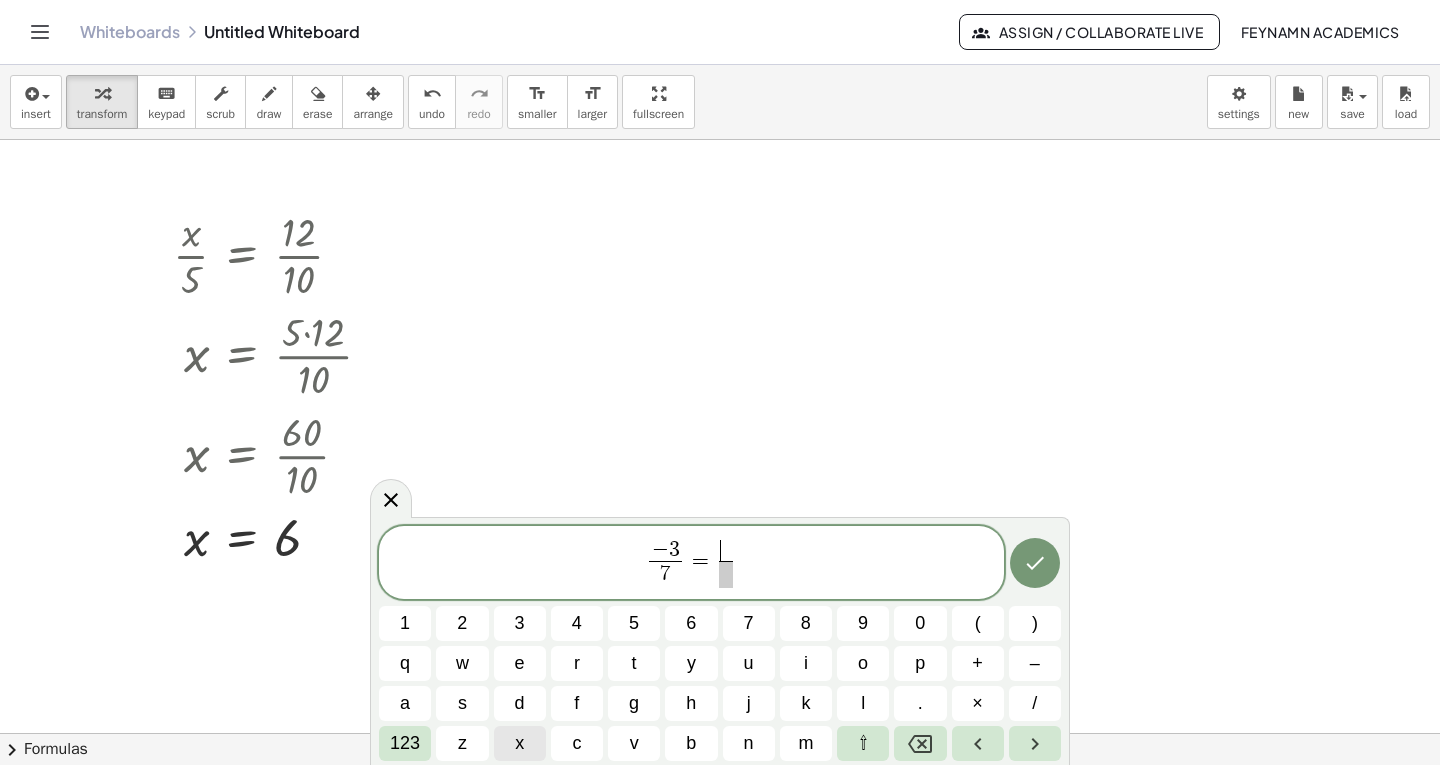 click on "x" at bounding box center [520, 743] 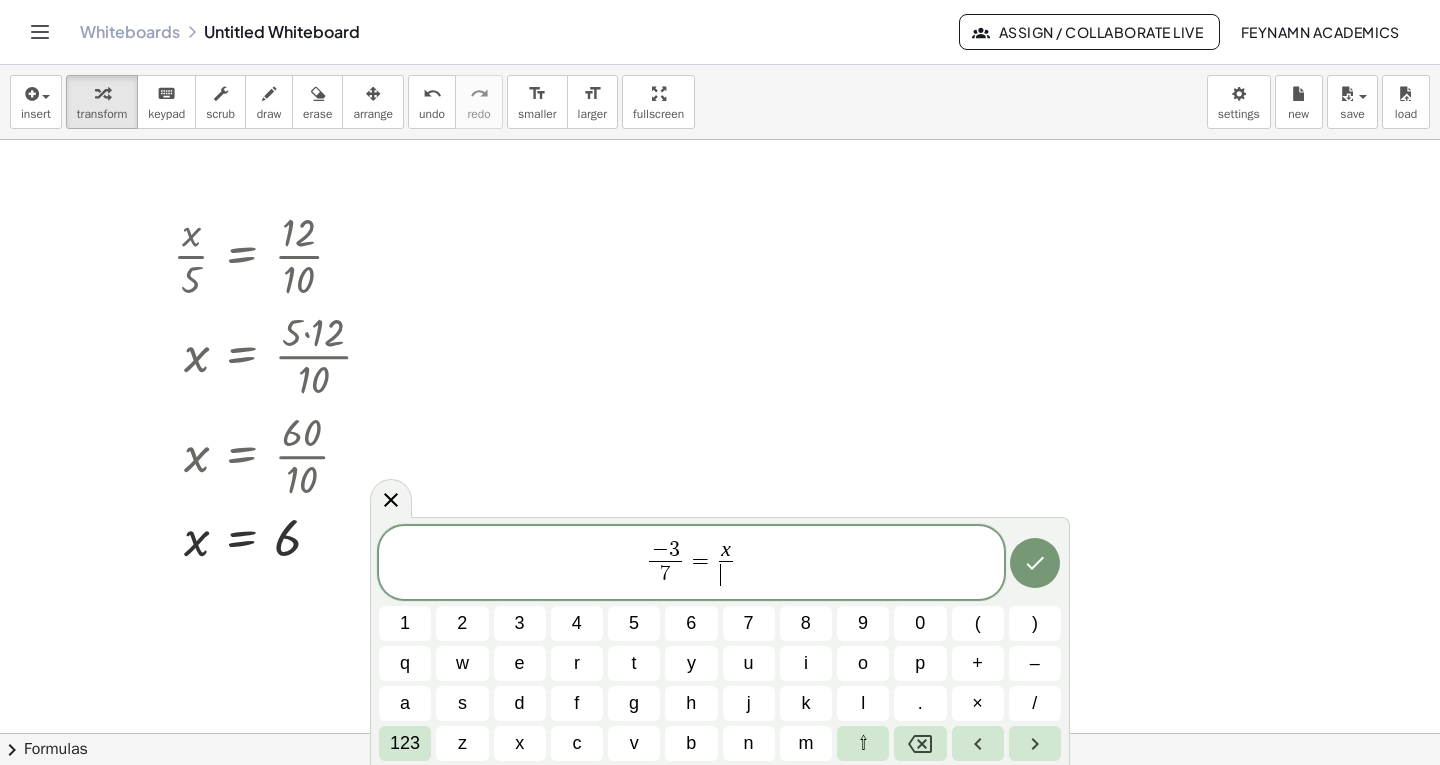click on "​" at bounding box center [726, 574] 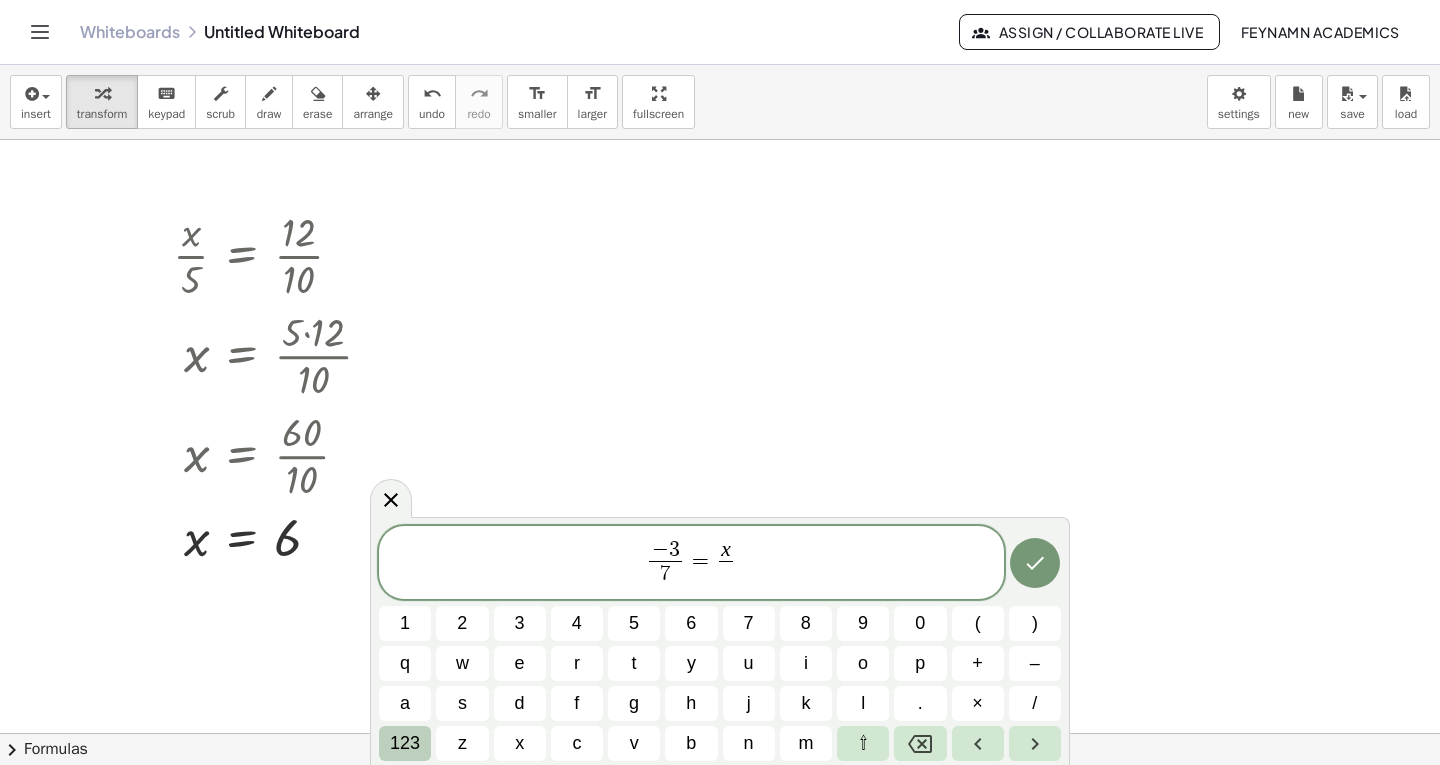 click on "123" at bounding box center (405, 743) 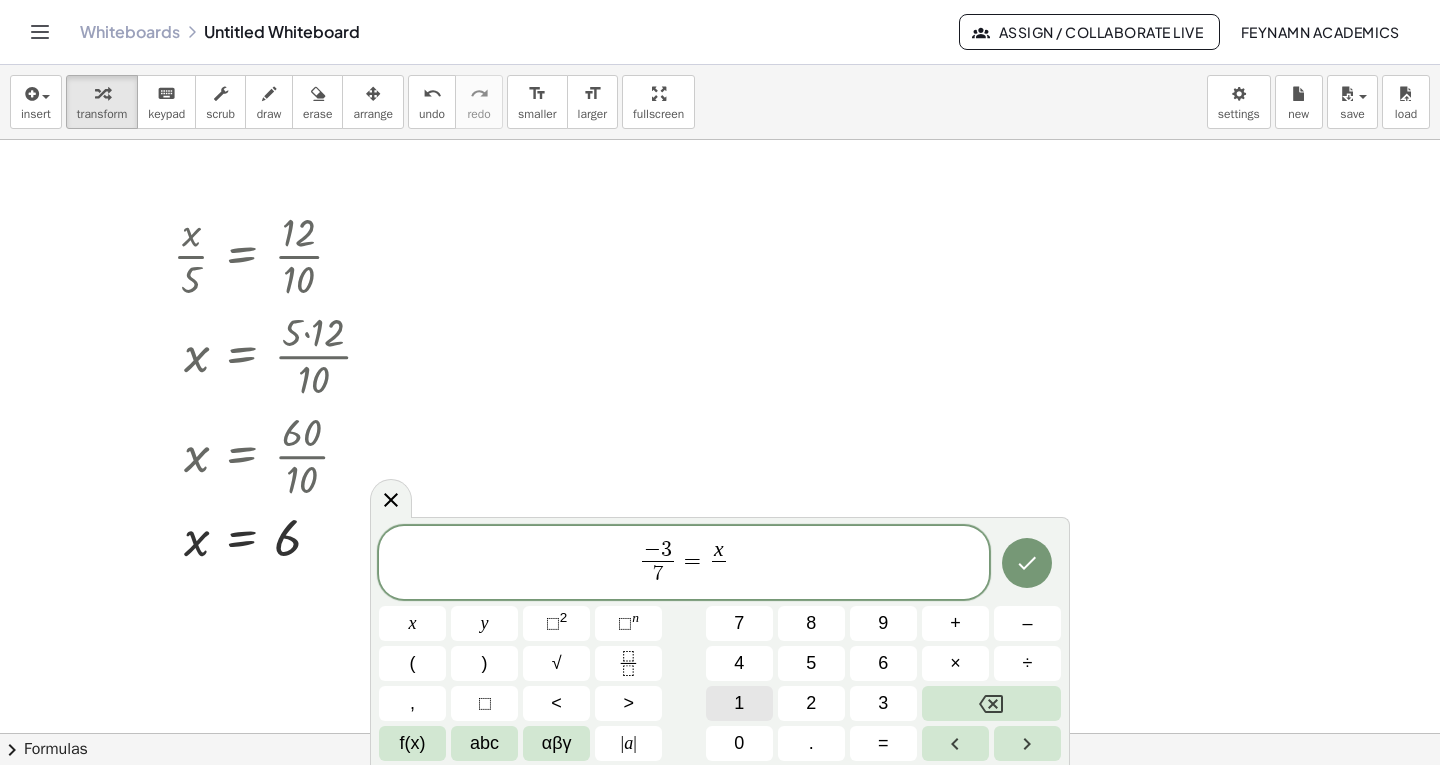click on "1" at bounding box center (739, 703) 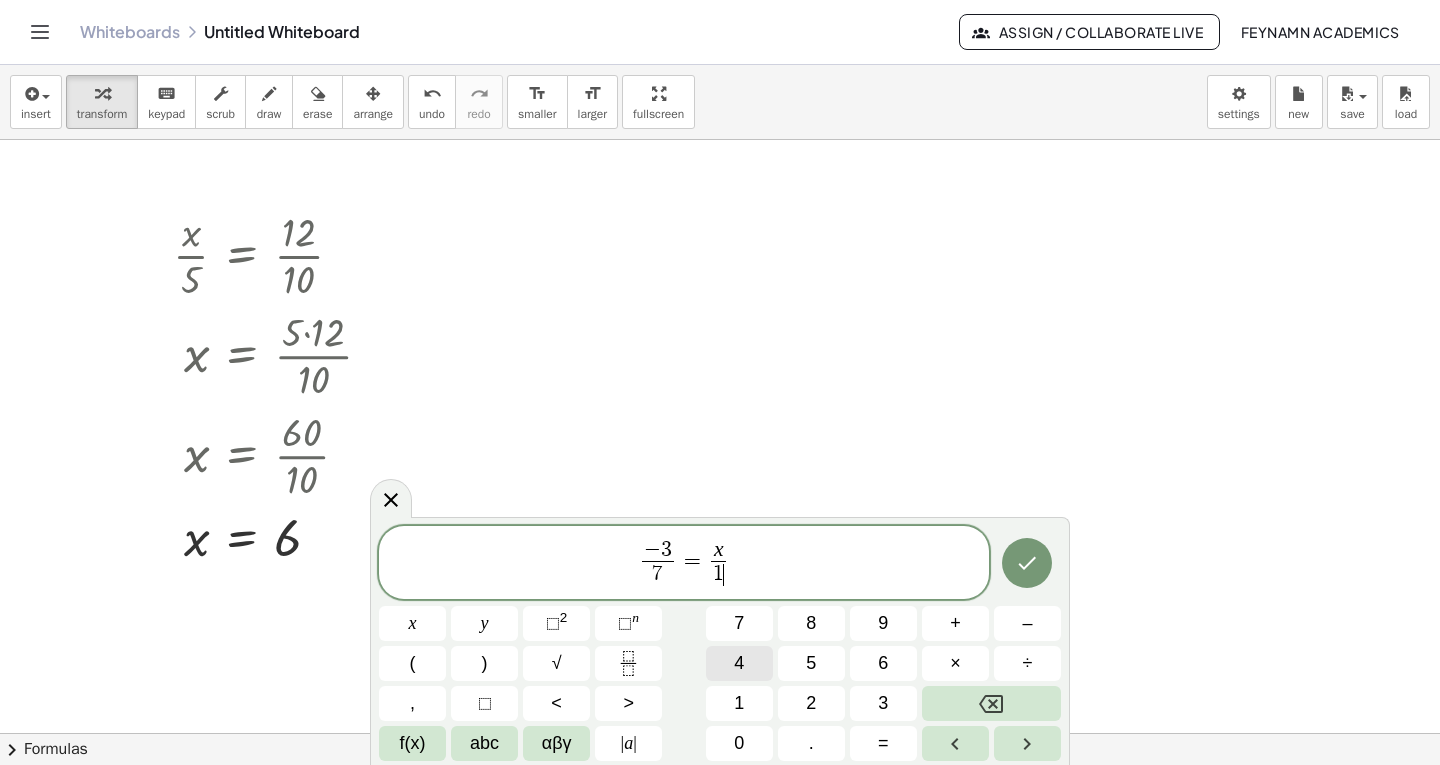 click on "4" at bounding box center (739, 663) 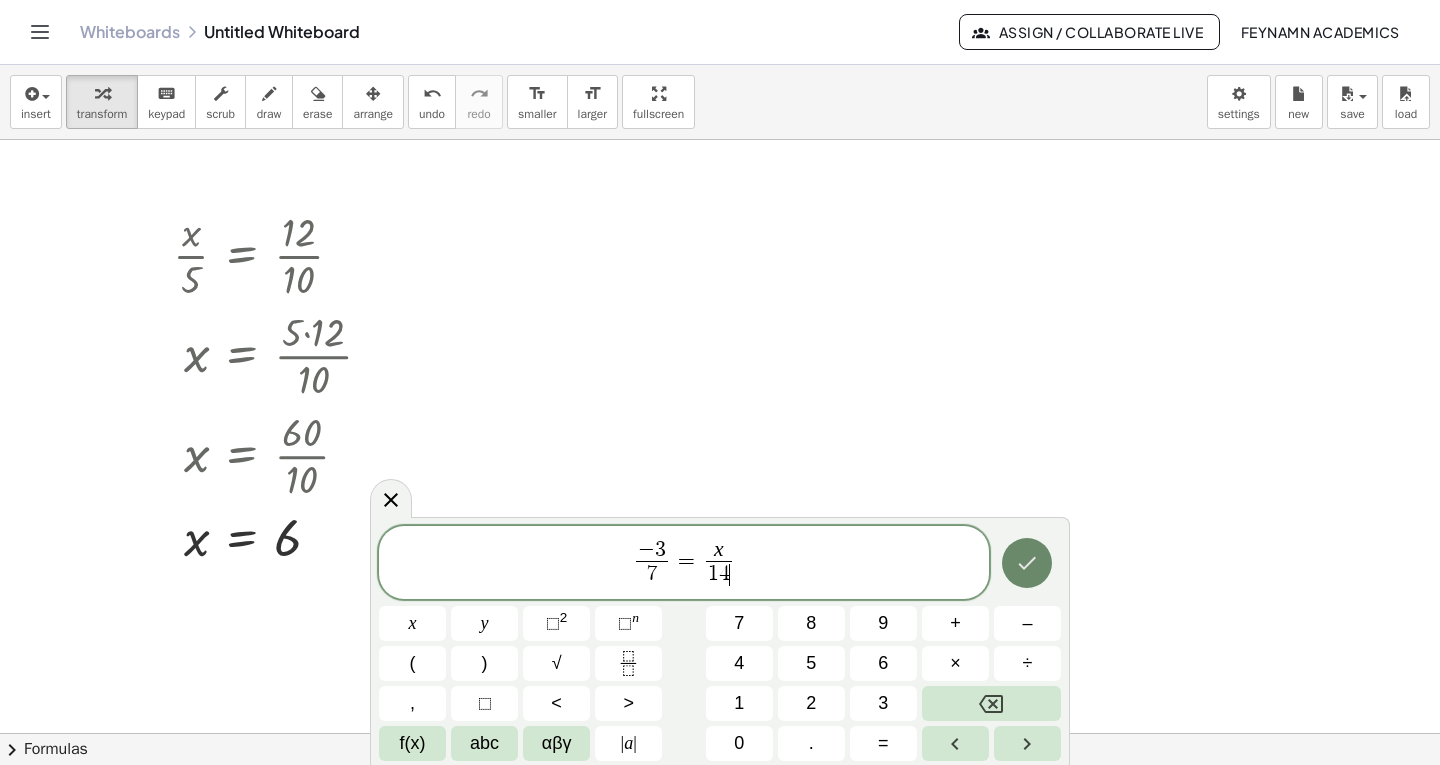click 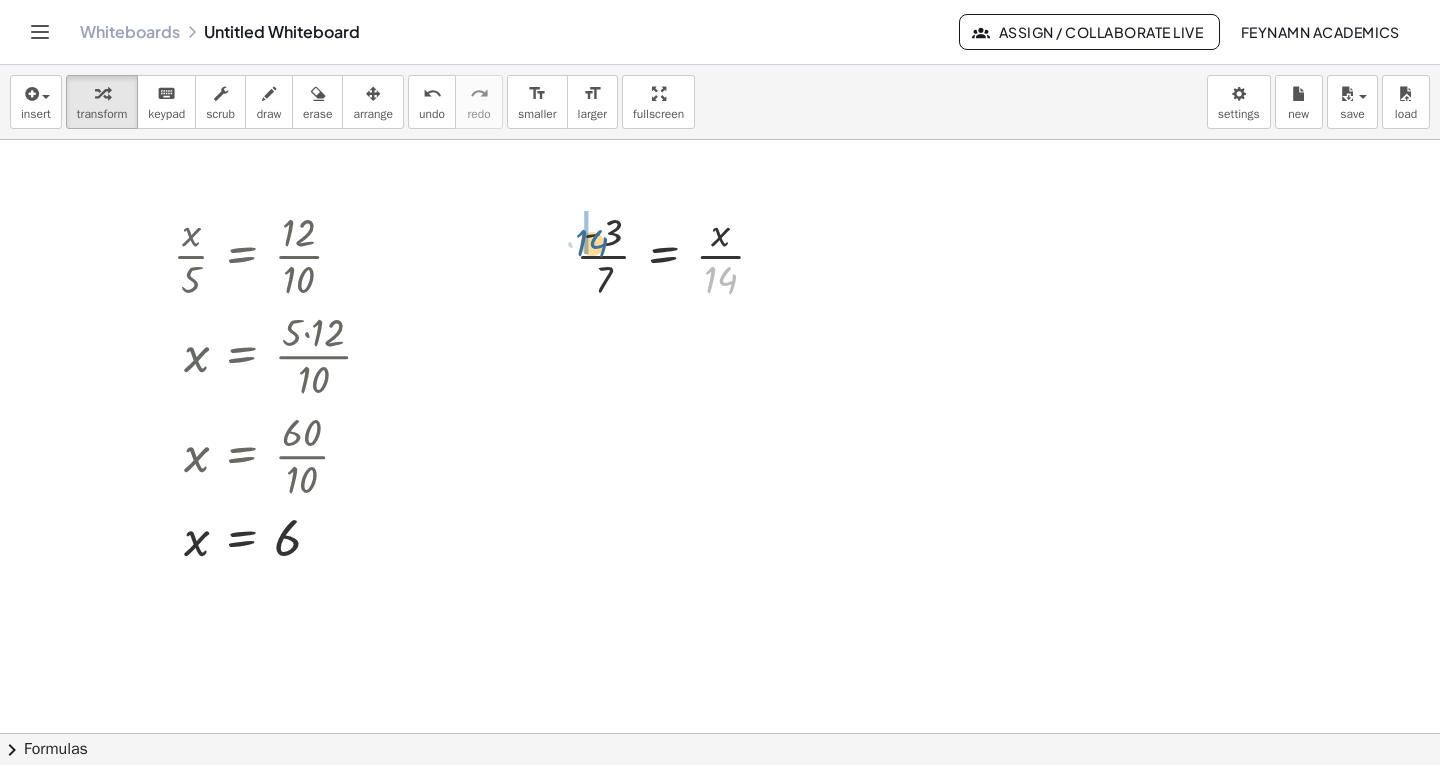 drag, startPoint x: 721, startPoint y: 276, endPoint x: 591, endPoint y: 239, distance: 135.16287 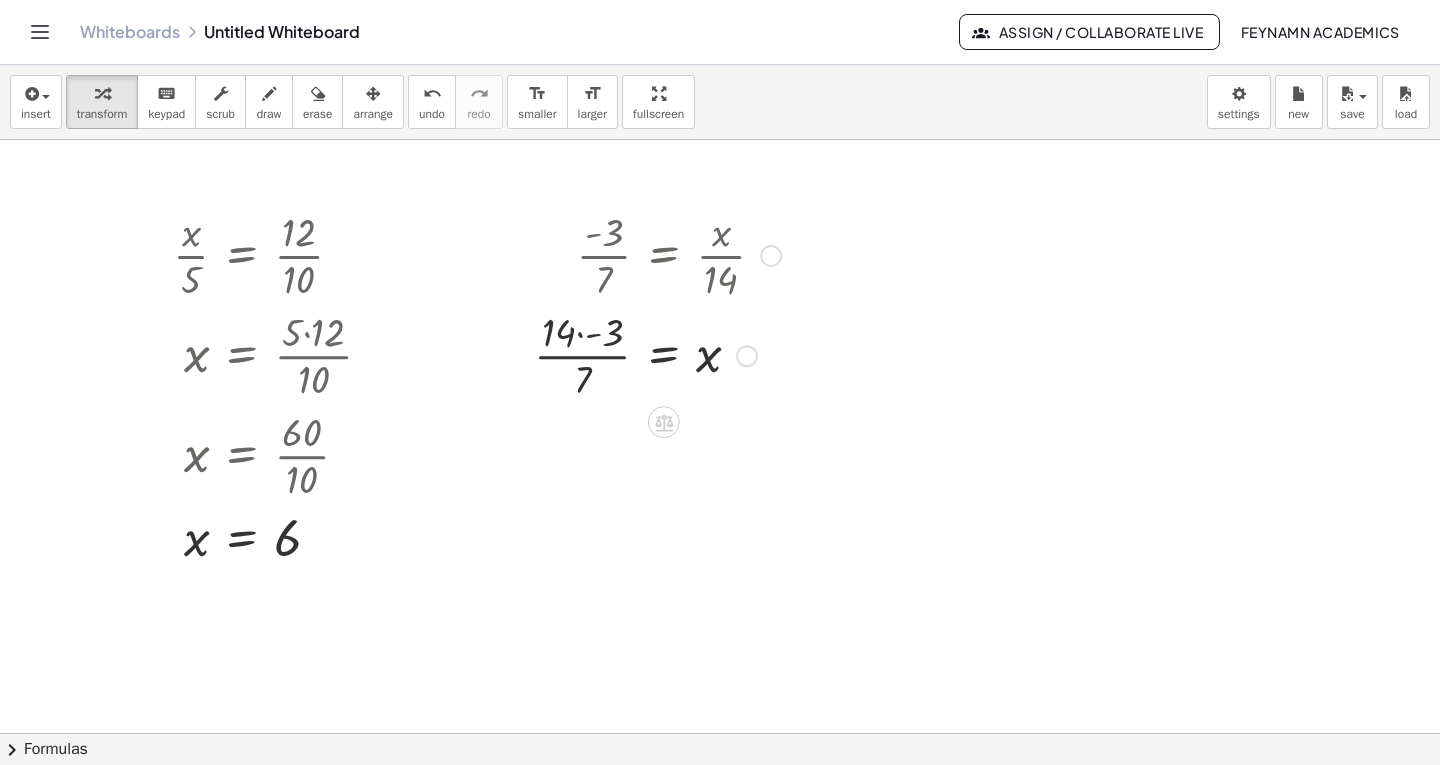 click at bounding box center [657, 354] 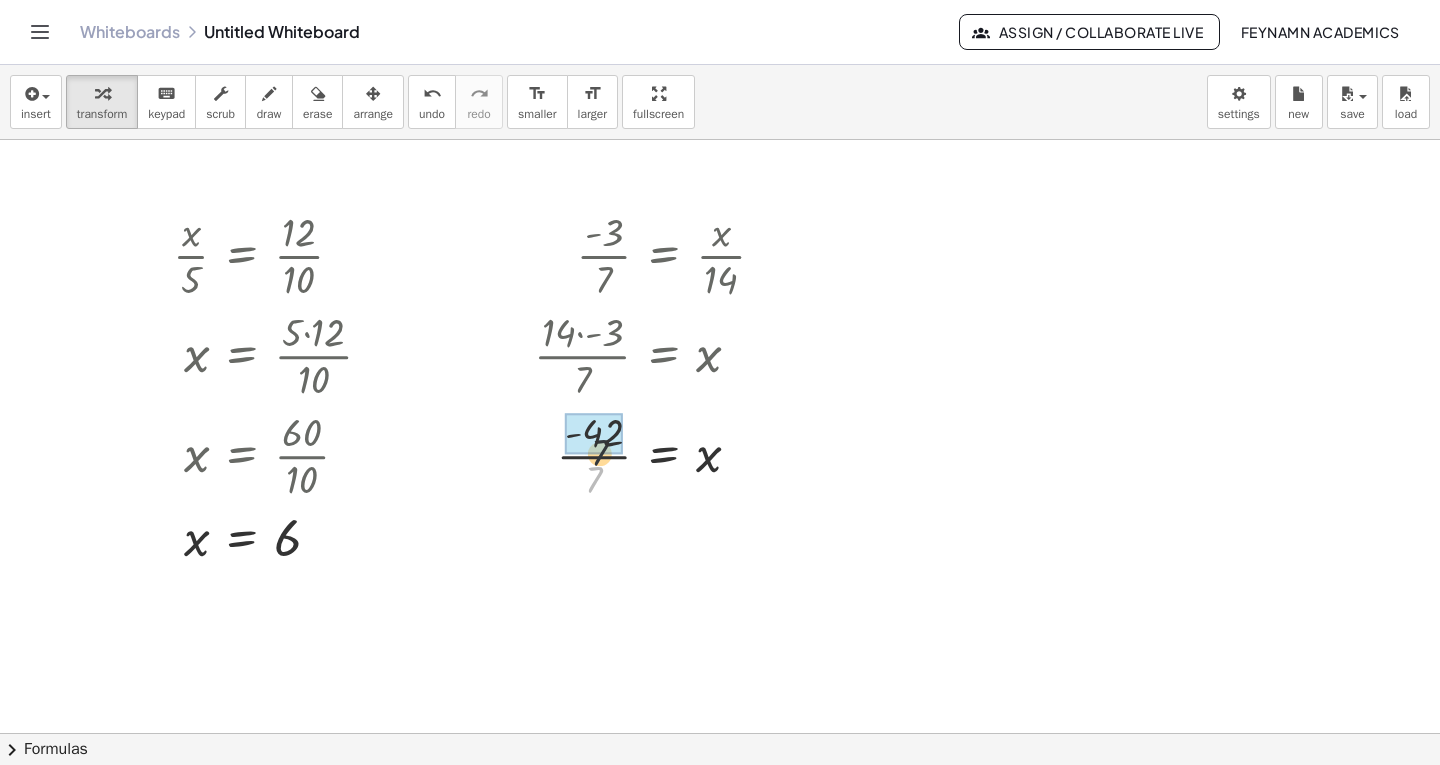 drag, startPoint x: 594, startPoint y: 482, endPoint x: 601, endPoint y: 446, distance: 36.67424 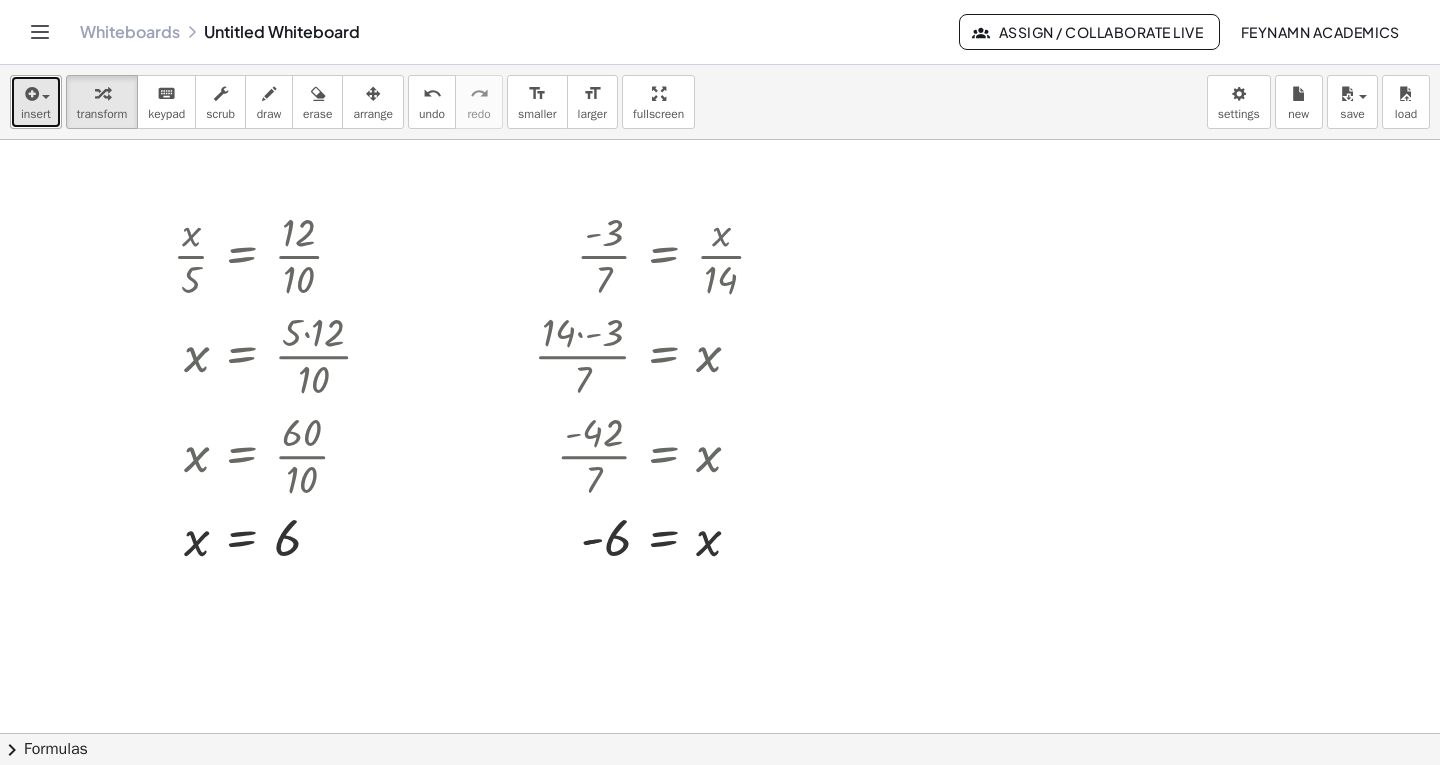 click at bounding box center (30, 94) 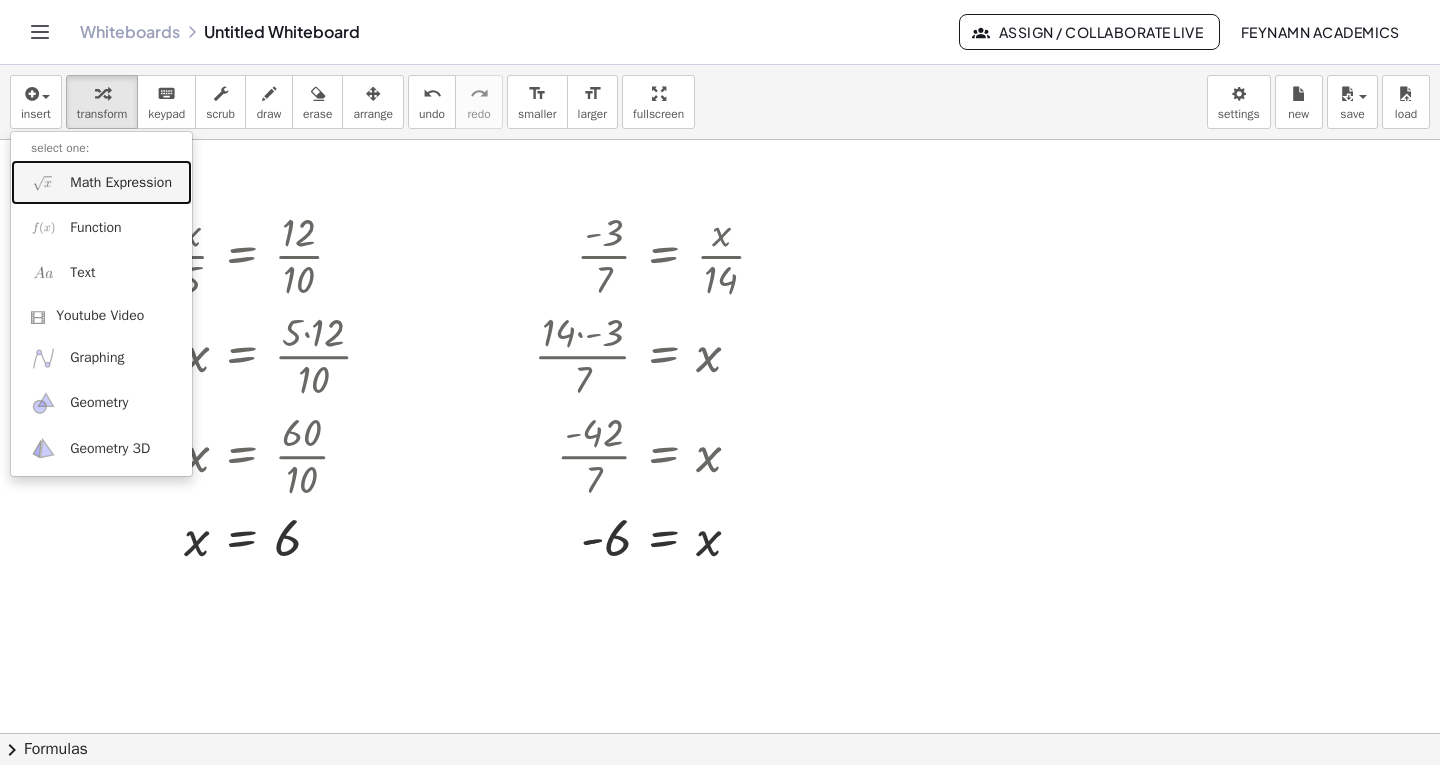 click on "Math Expression" at bounding box center (101, 182) 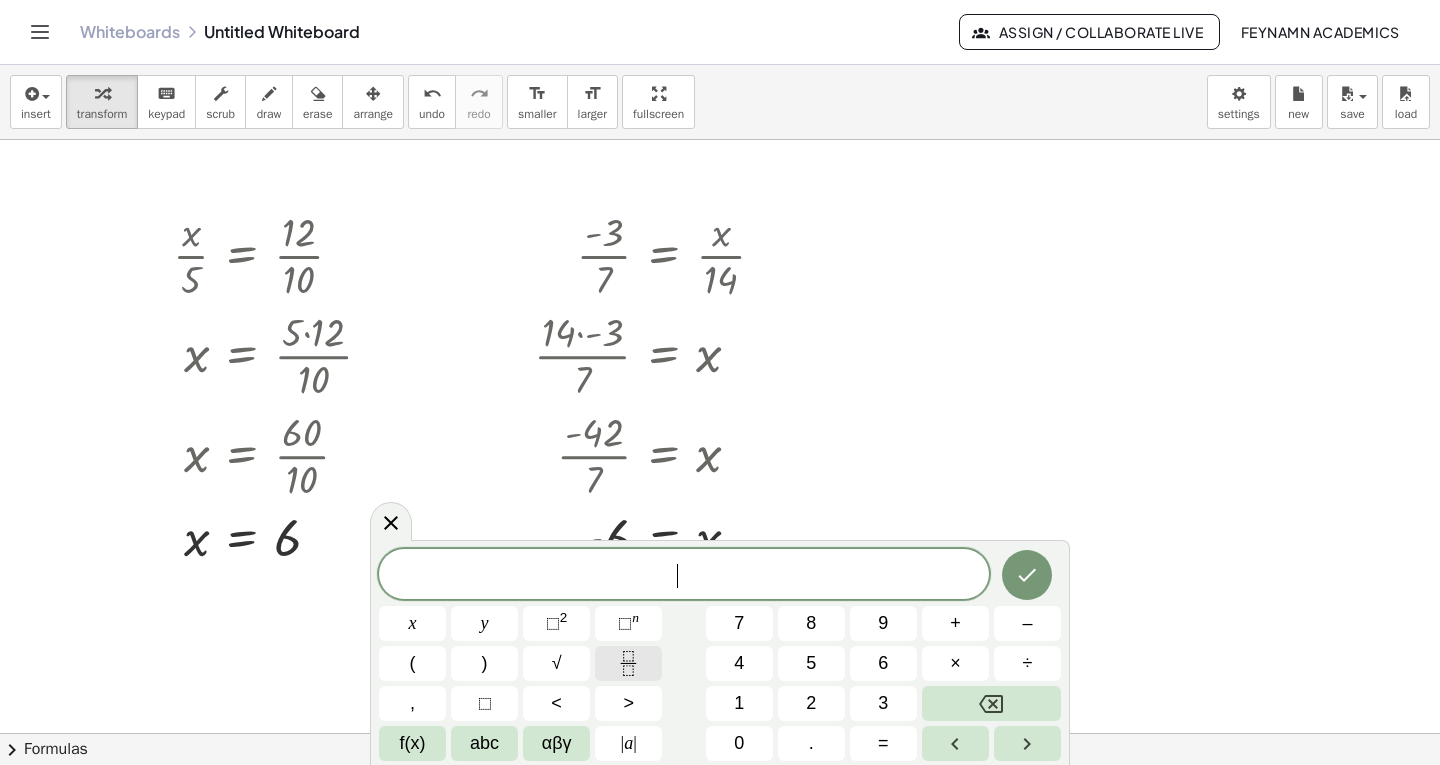 click 